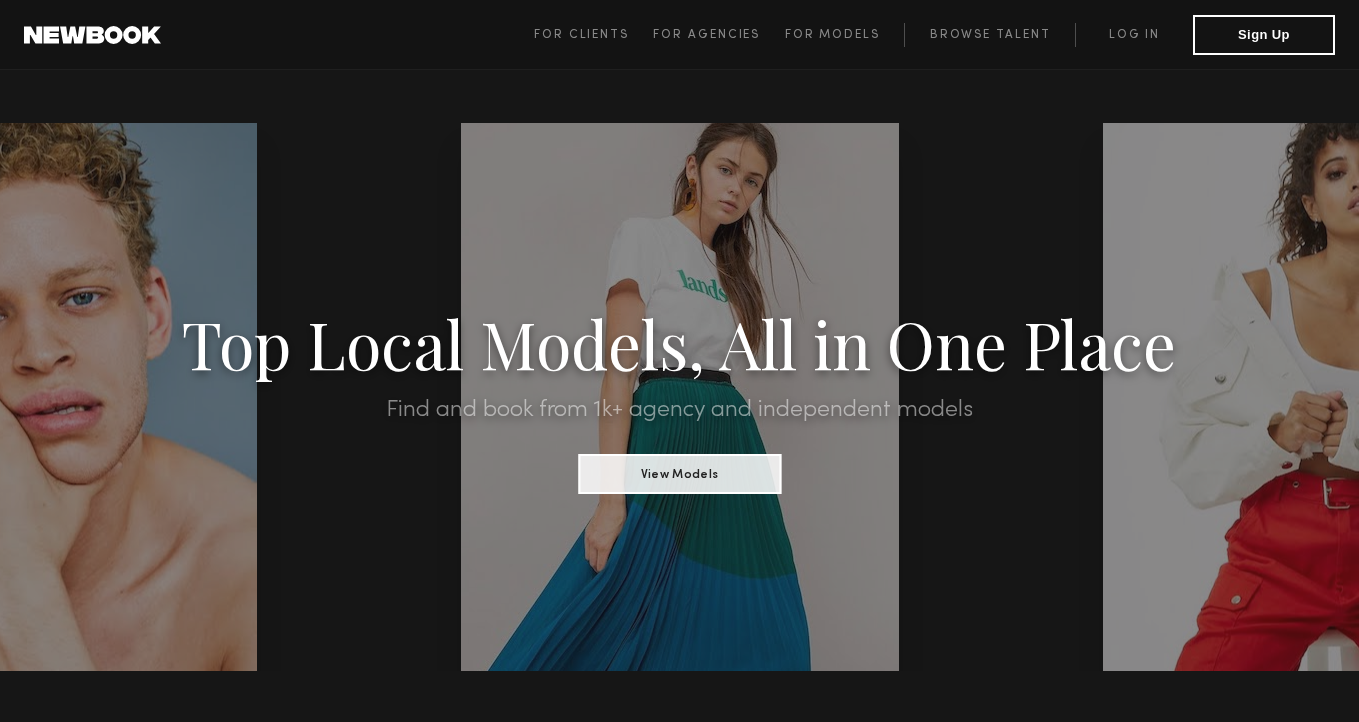 scroll, scrollTop: 0, scrollLeft: 0, axis: both 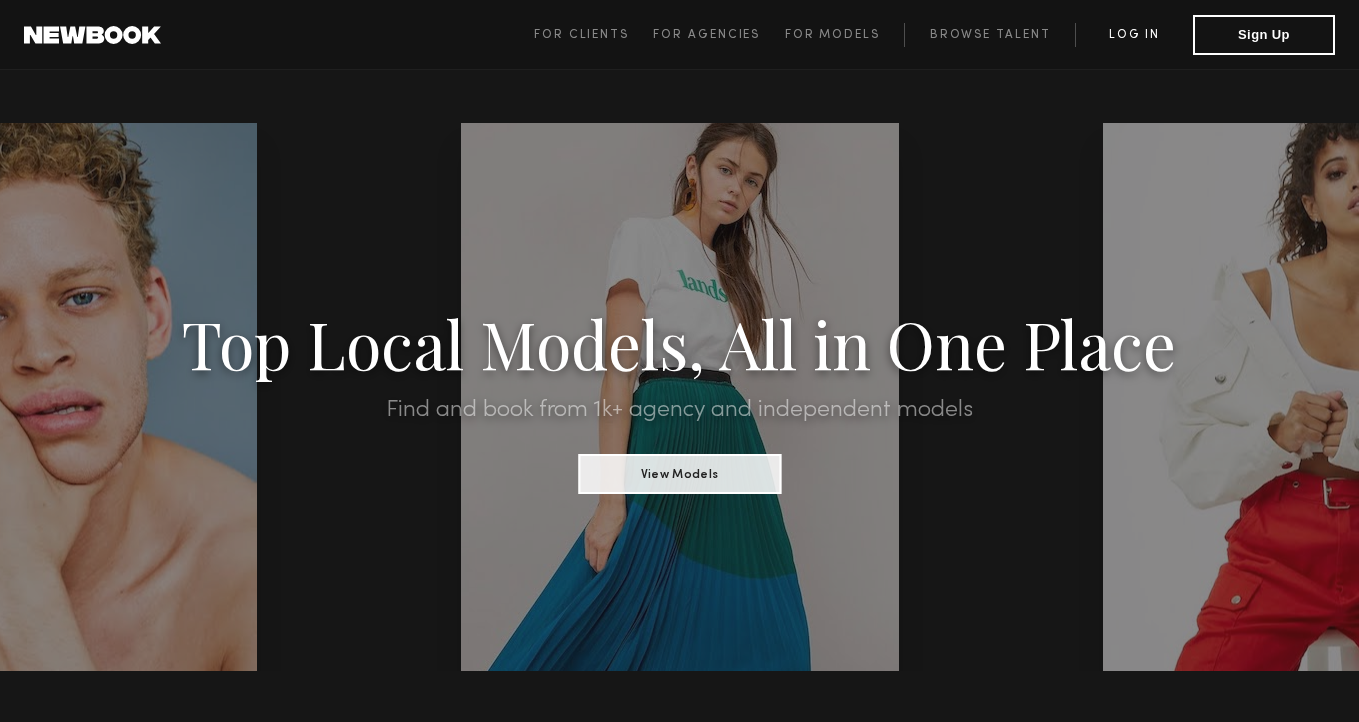 click on "Log in" 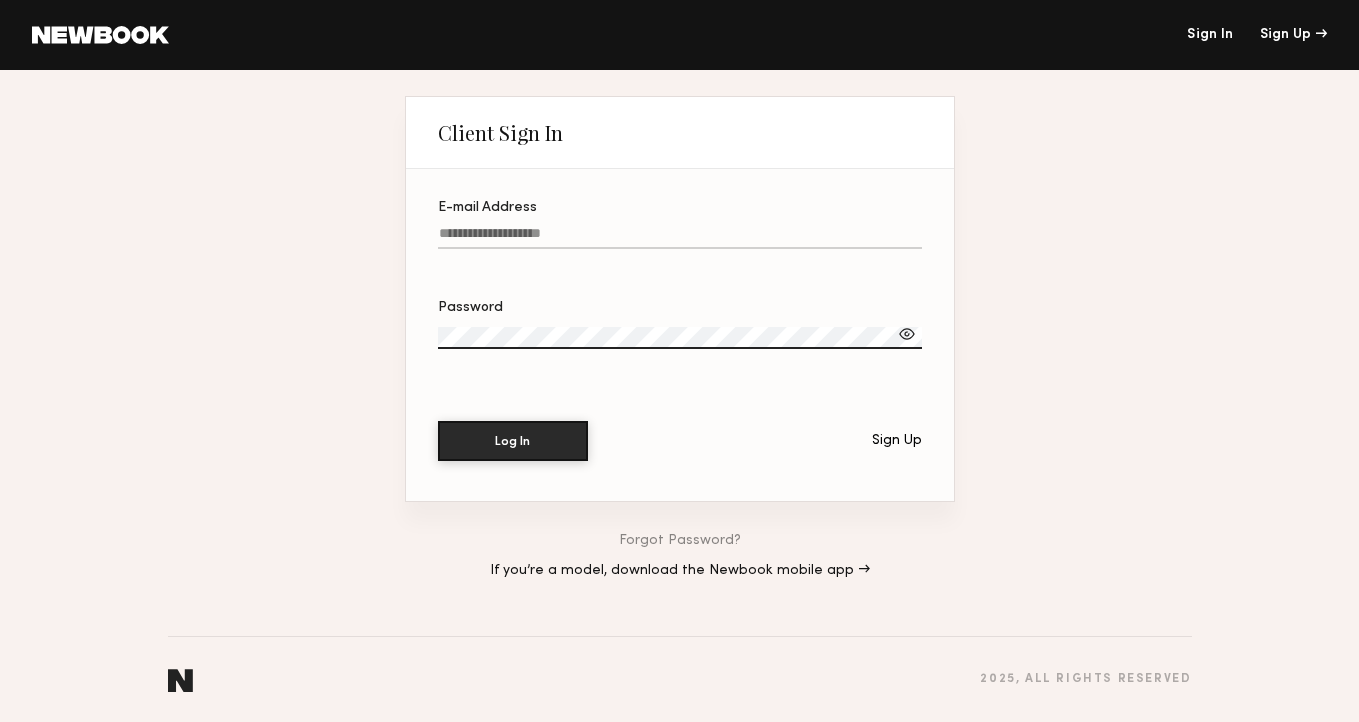 type on "**********" 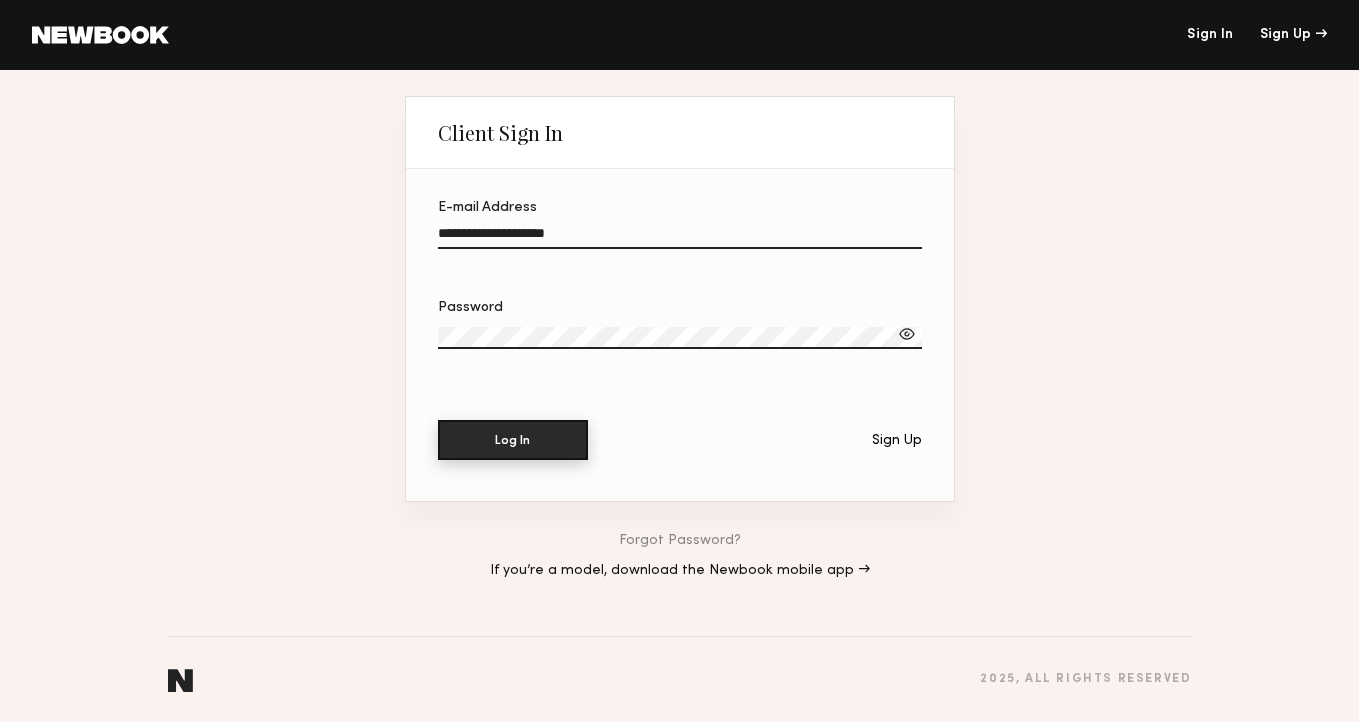 click on "Log In" 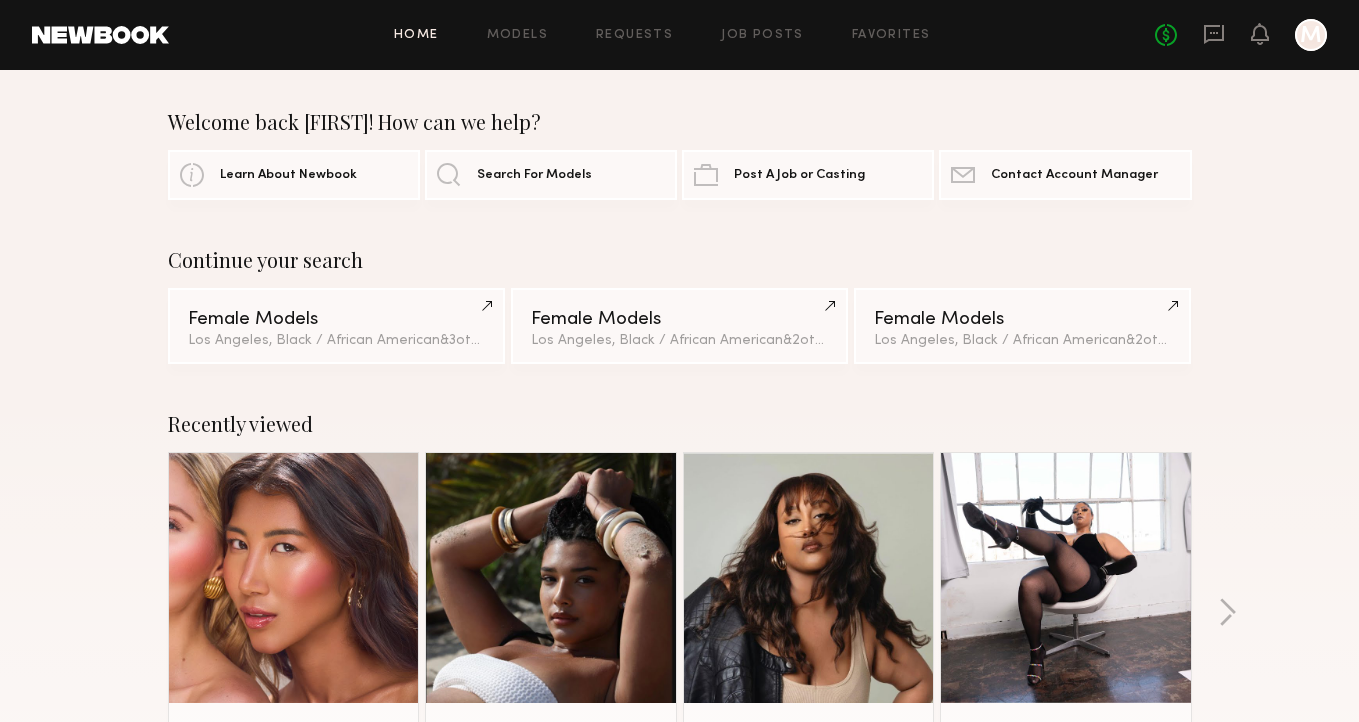 click 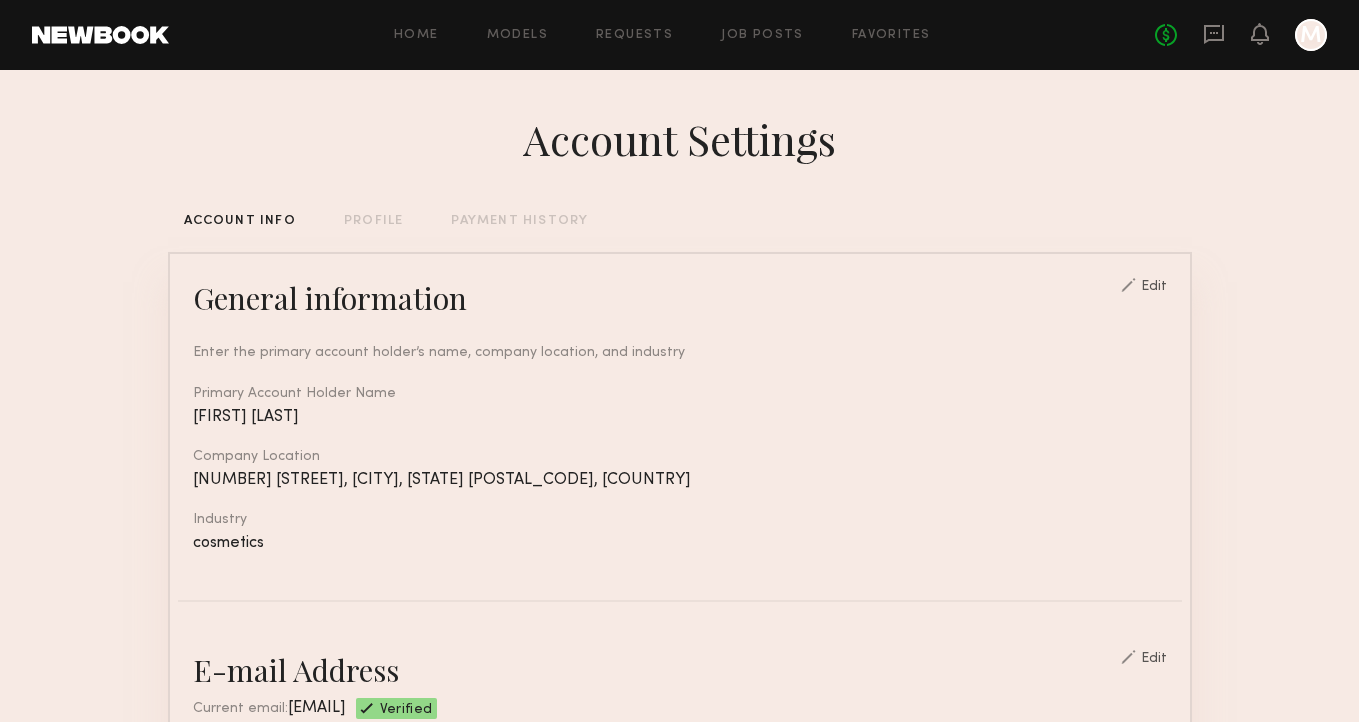 scroll, scrollTop: 0, scrollLeft: 0, axis: both 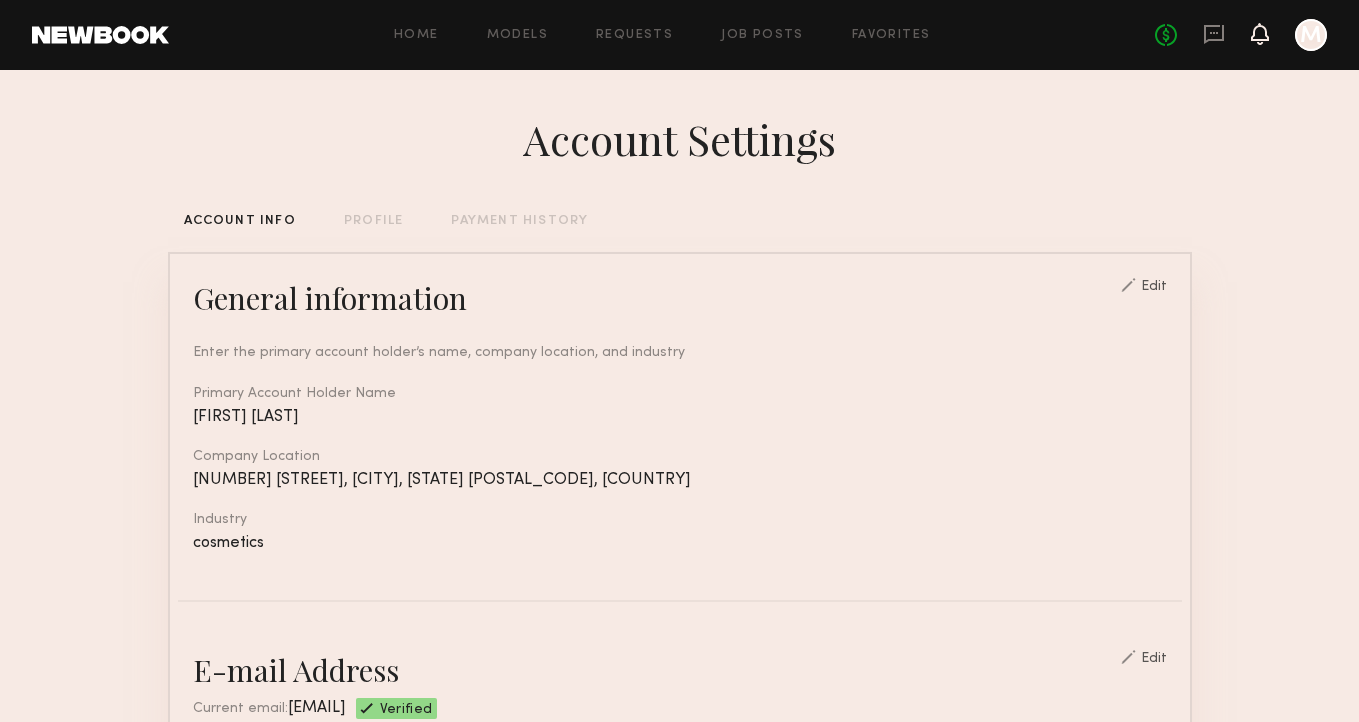 click 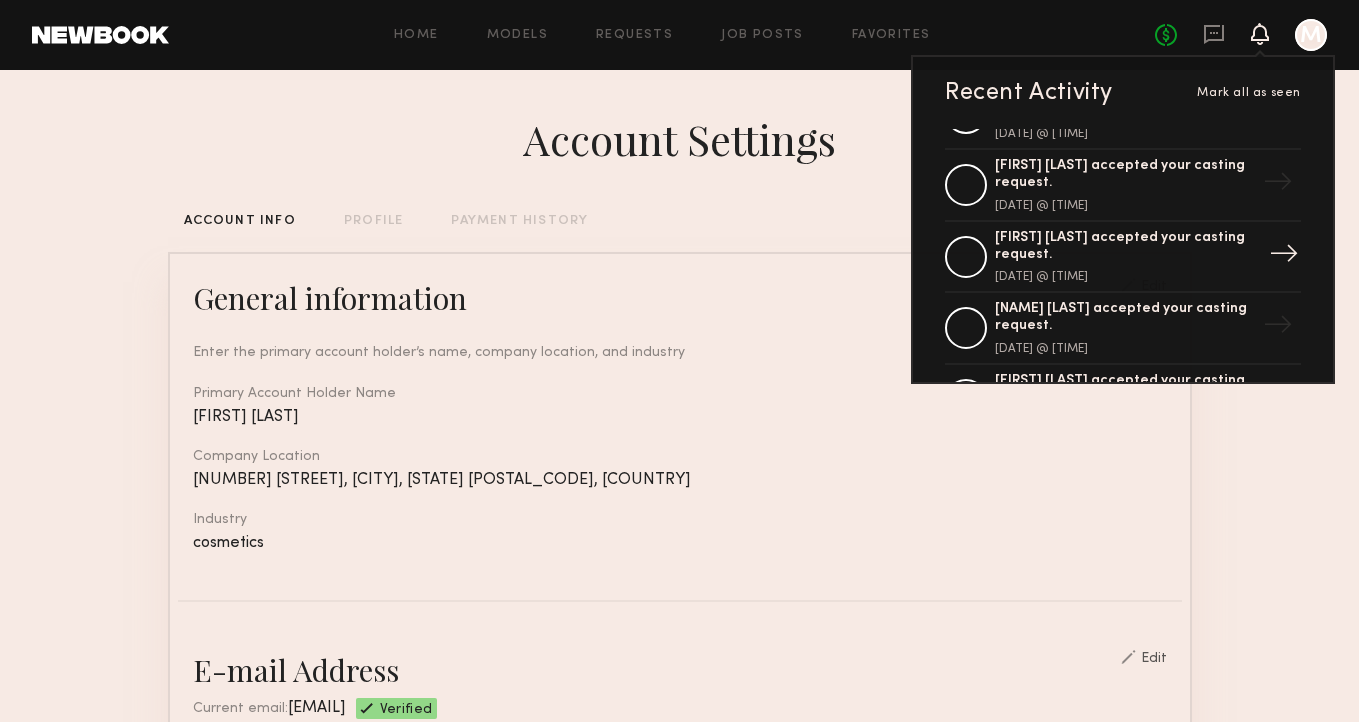 scroll, scrollTop: 1970, scrollLeft: 0, axis: vertical 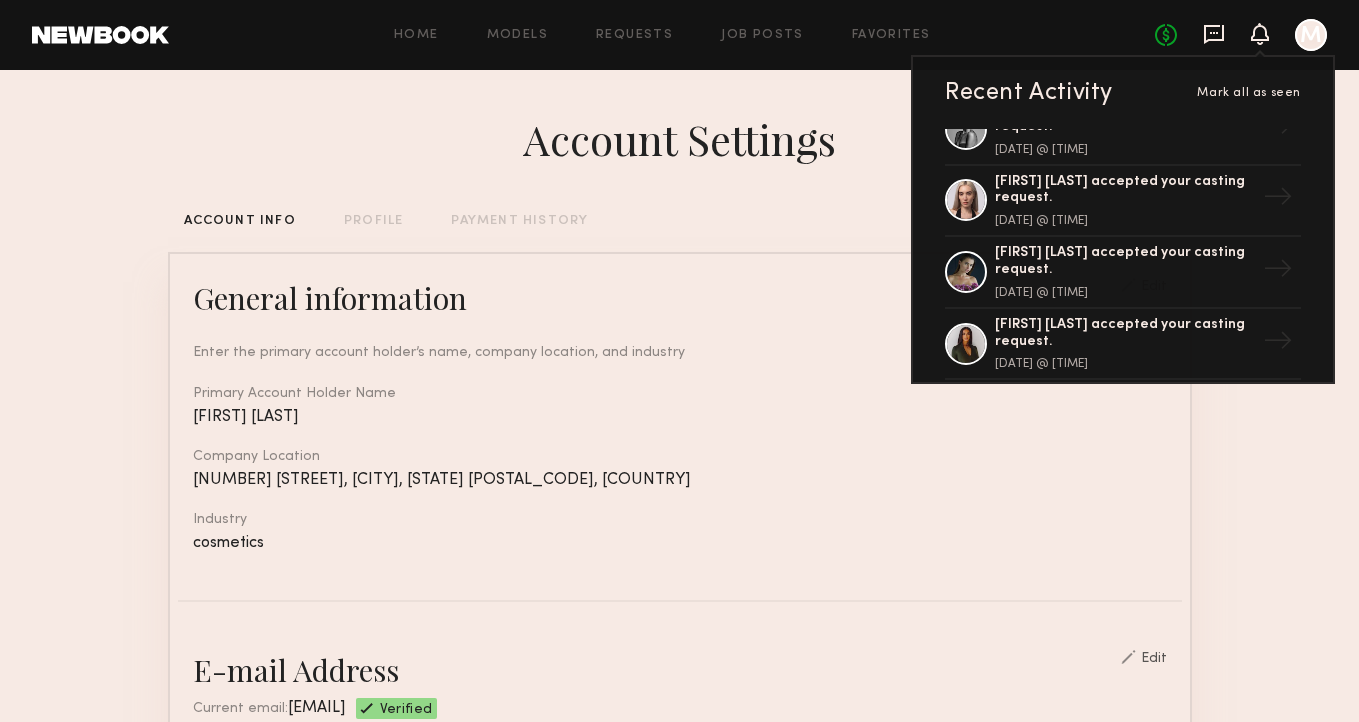 click 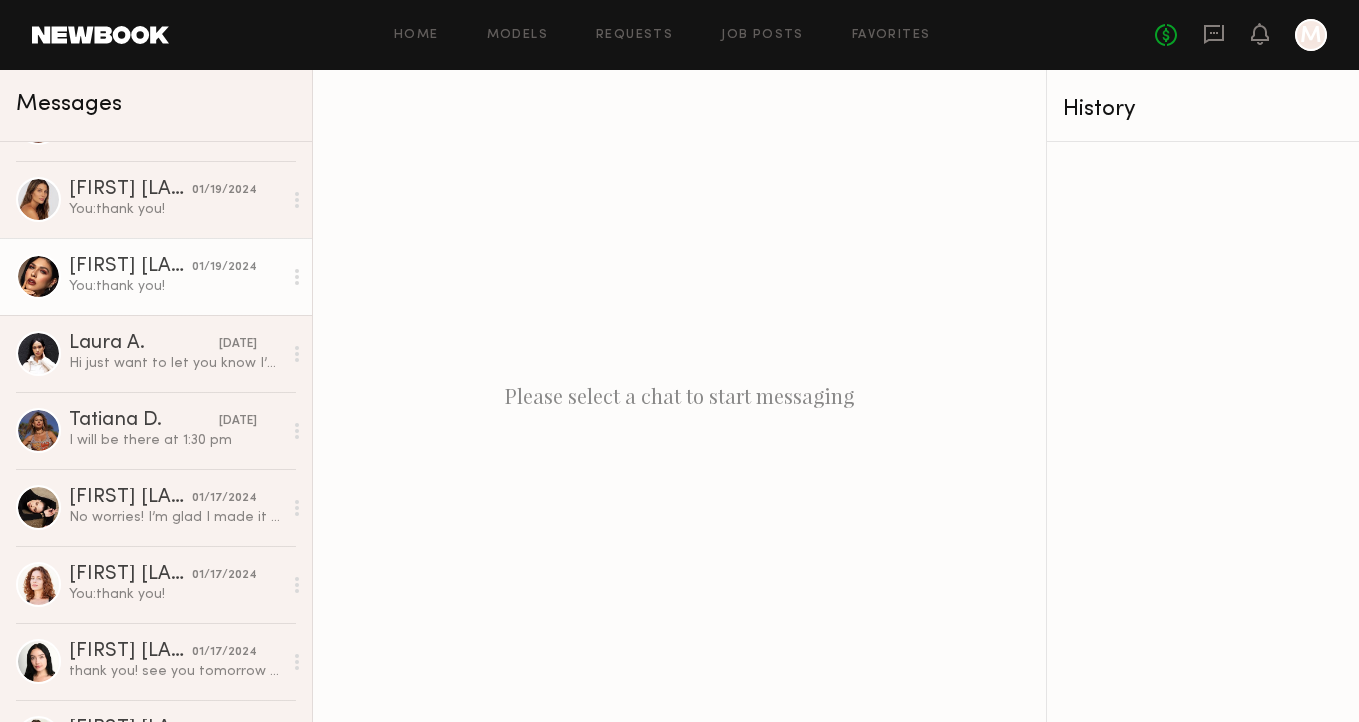 scroll, scrollTop: 4217, scrollLeft: 0, axis: vertical 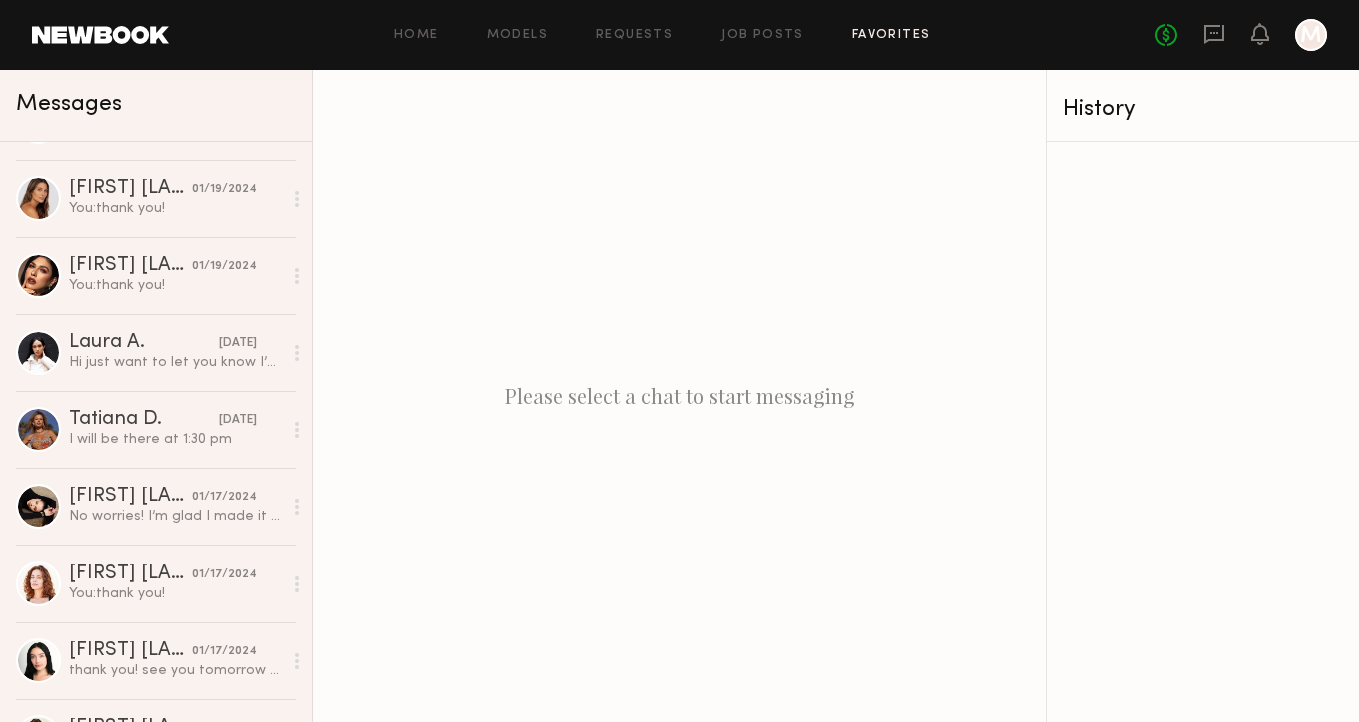 click on "Favorites" 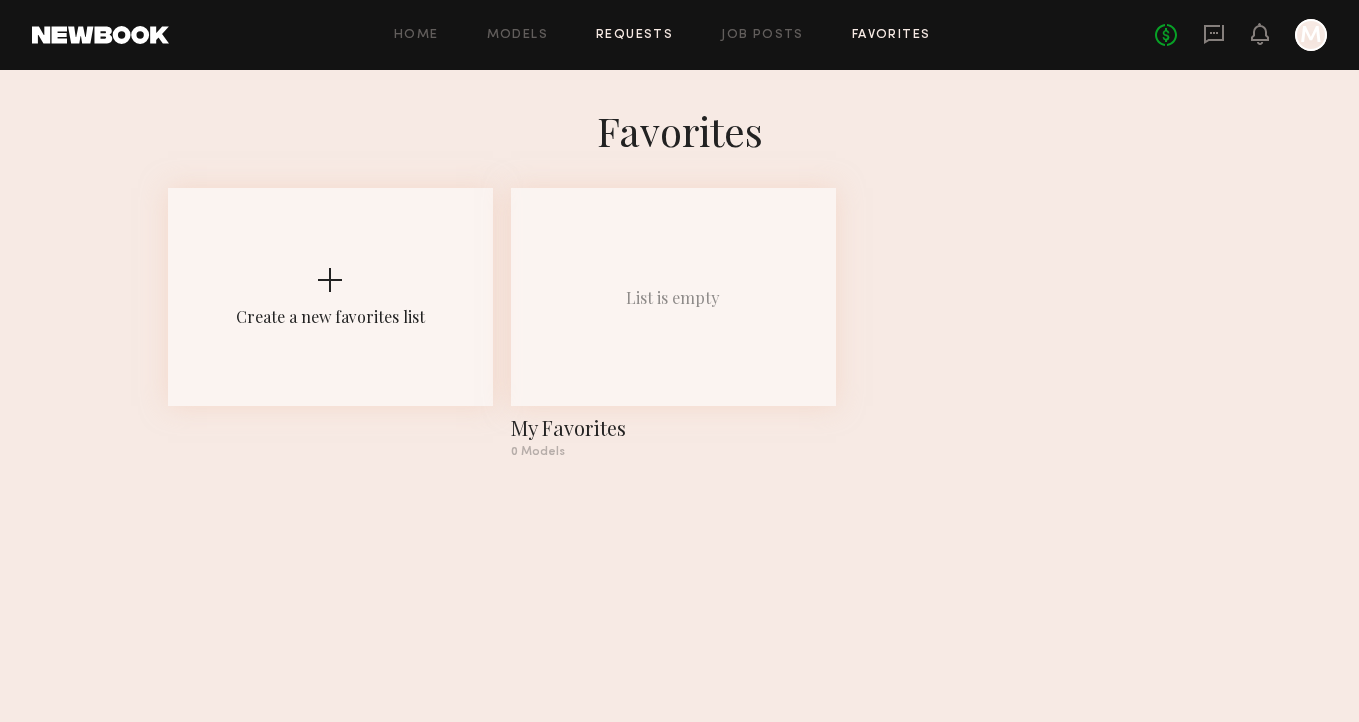 click on "Requests" 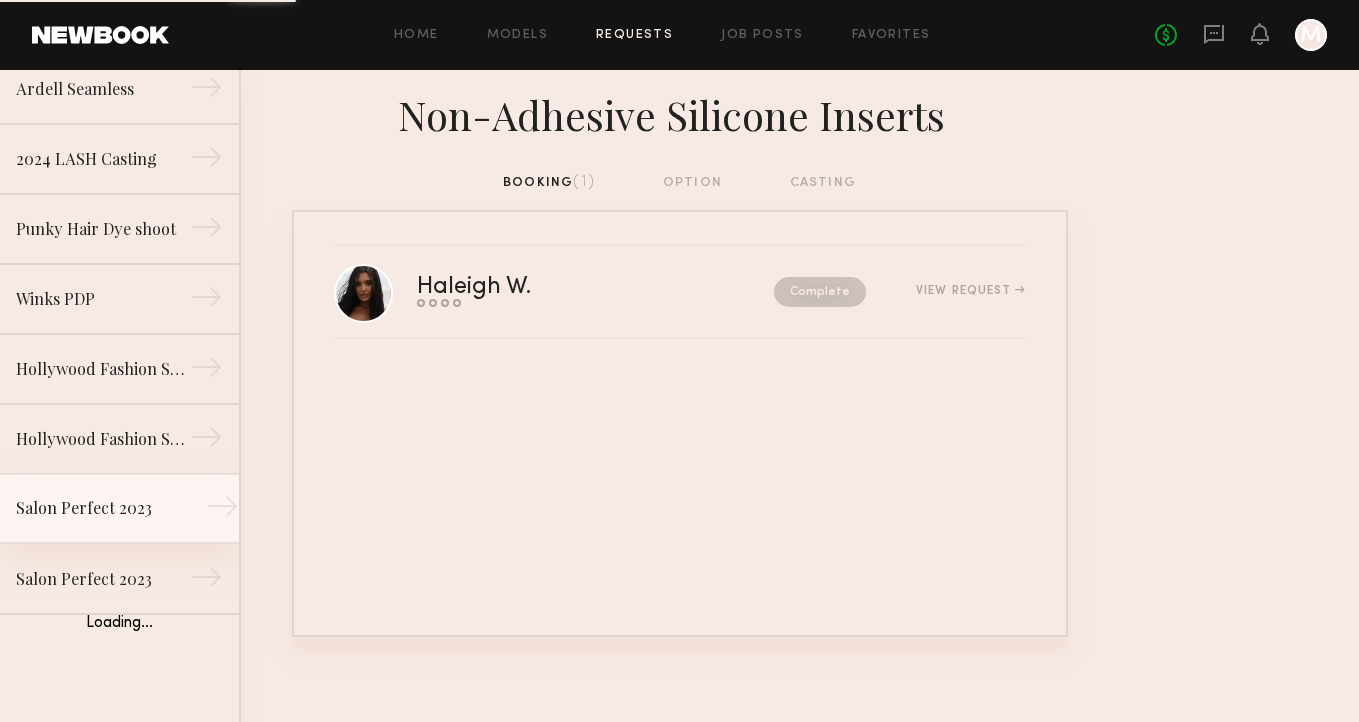 scroll, scrollTop: 437, scrollLeft: 0, axis: vertical 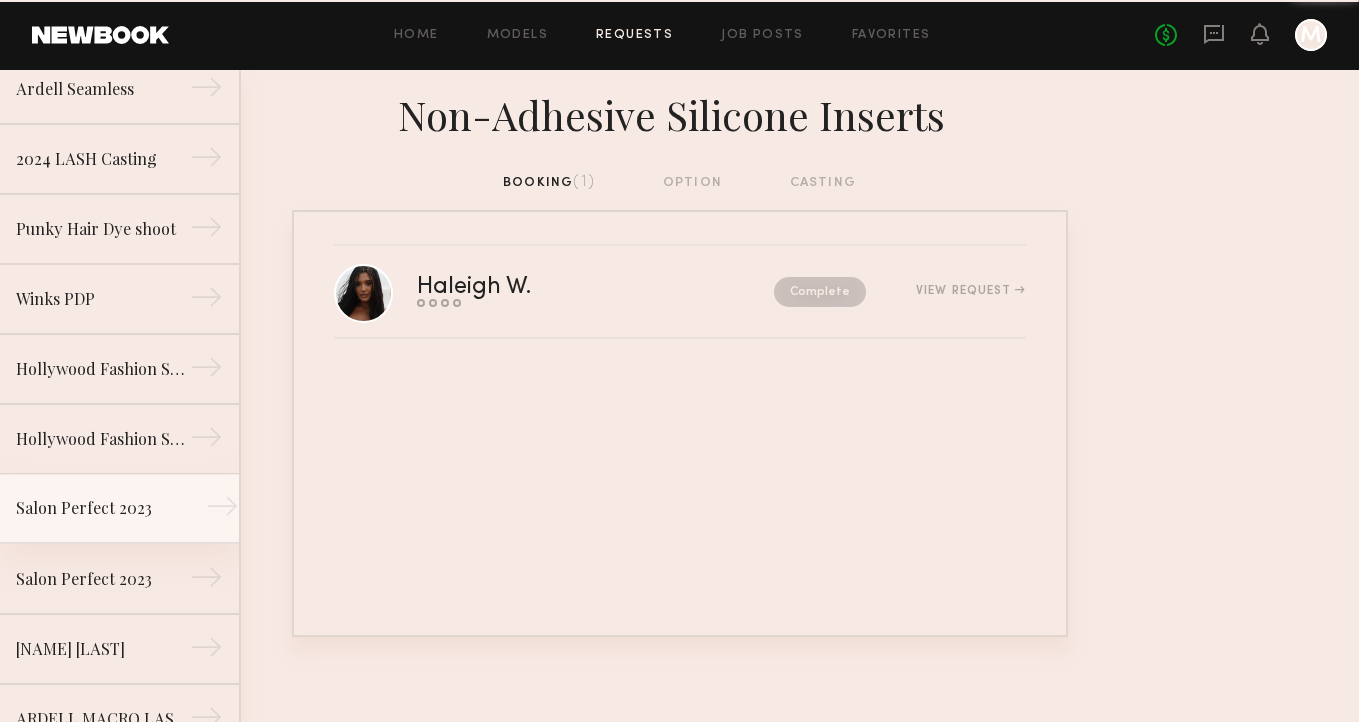 click on "Salon Perfect 2023" 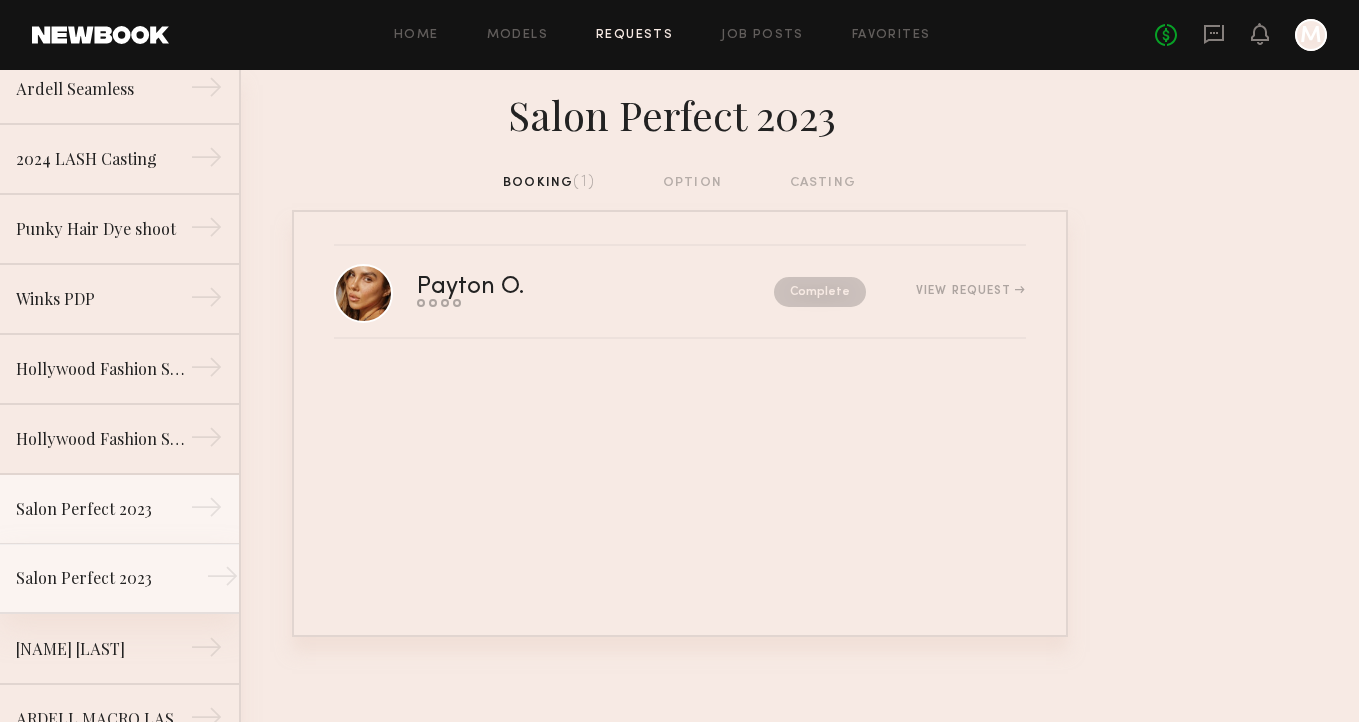click on "Salon Perfect 2023" 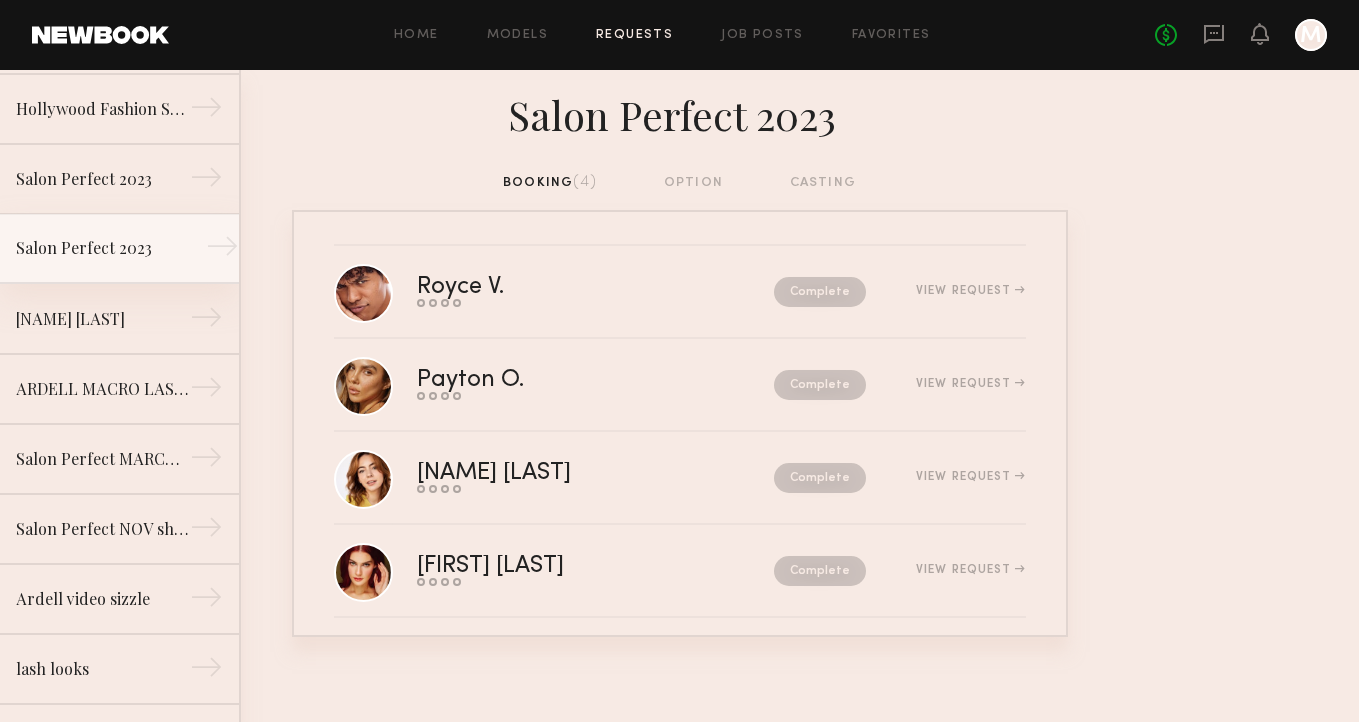 scroll, scrollTop: 786, scrollLeft: 0, axis: vertical 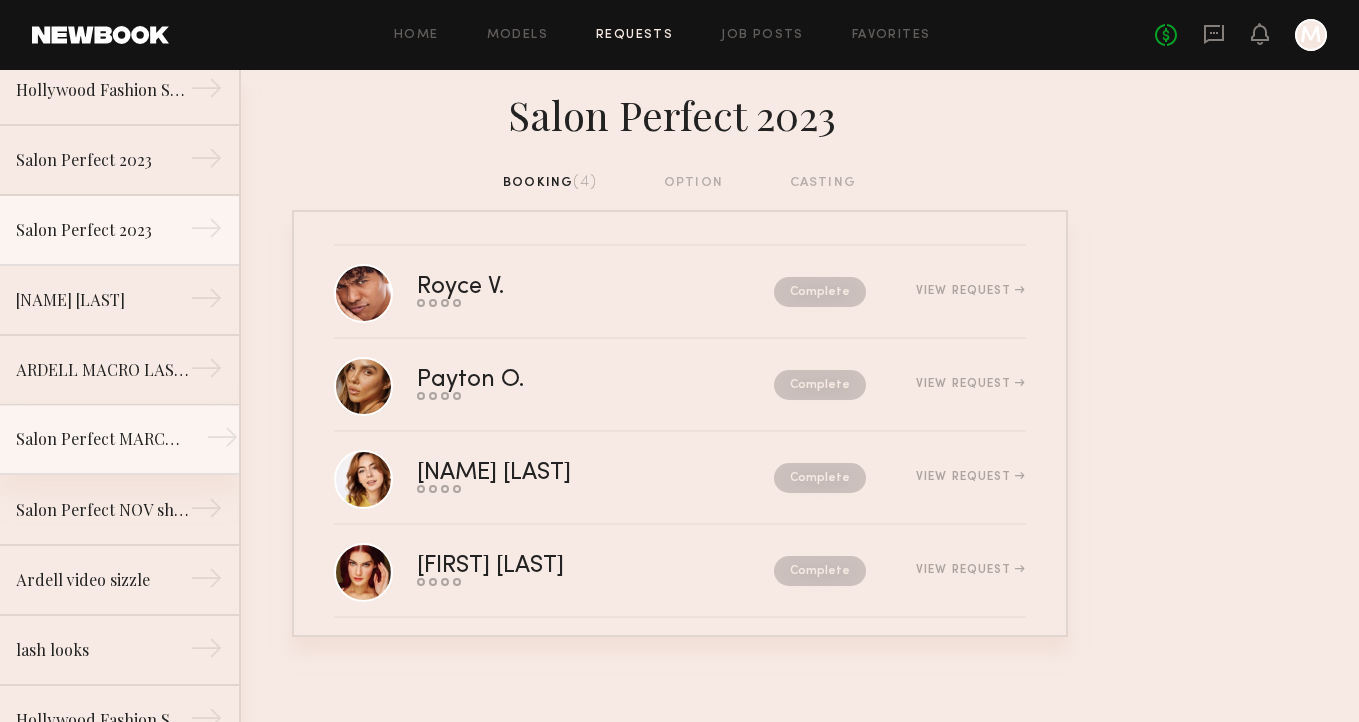 click on "Salon Perfect MARCH shoot" 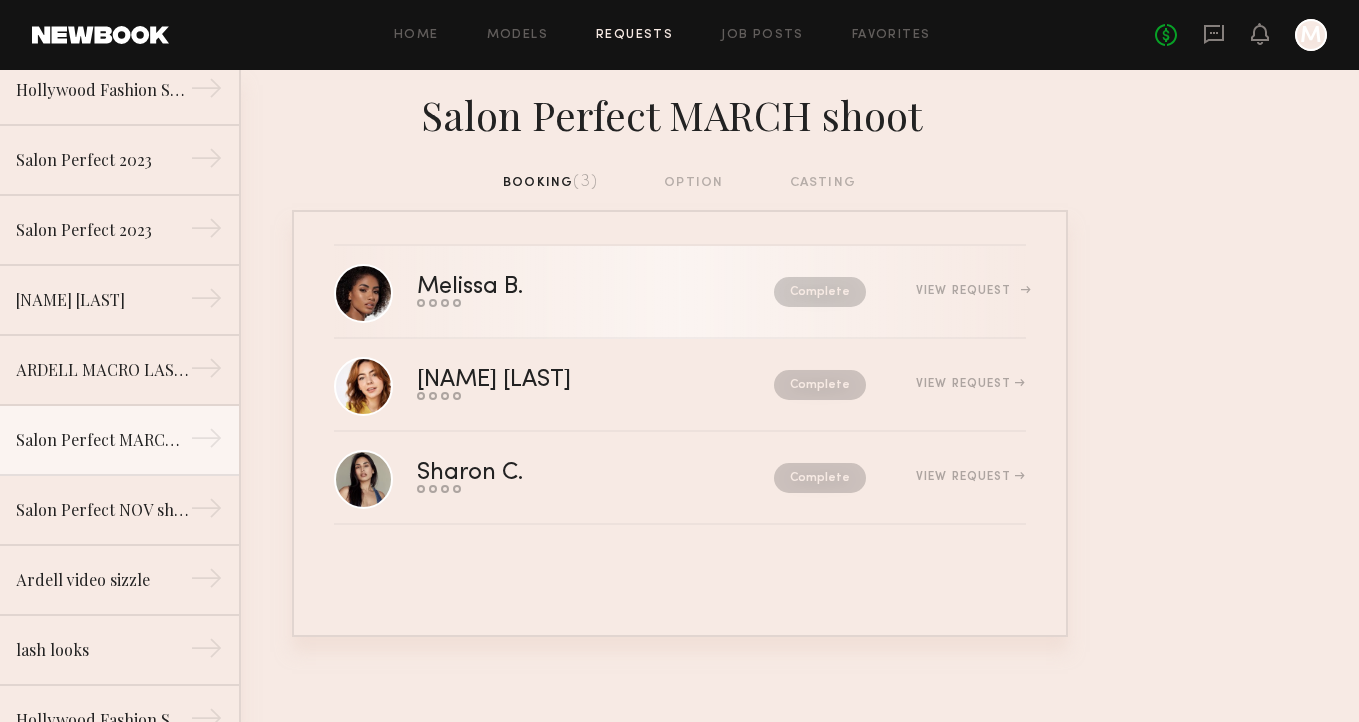click on "Melissa B." 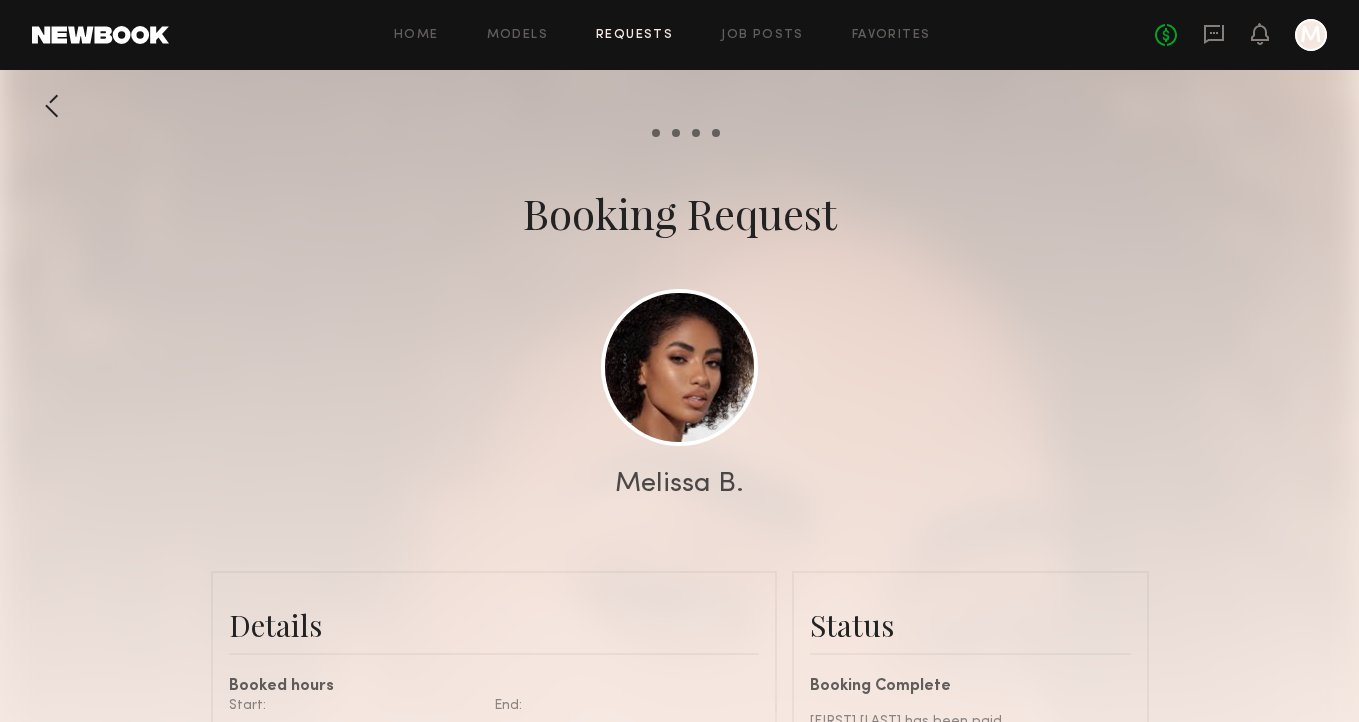scroll, scrollTop: 2509, scrollLeft: 0, axis: vertical 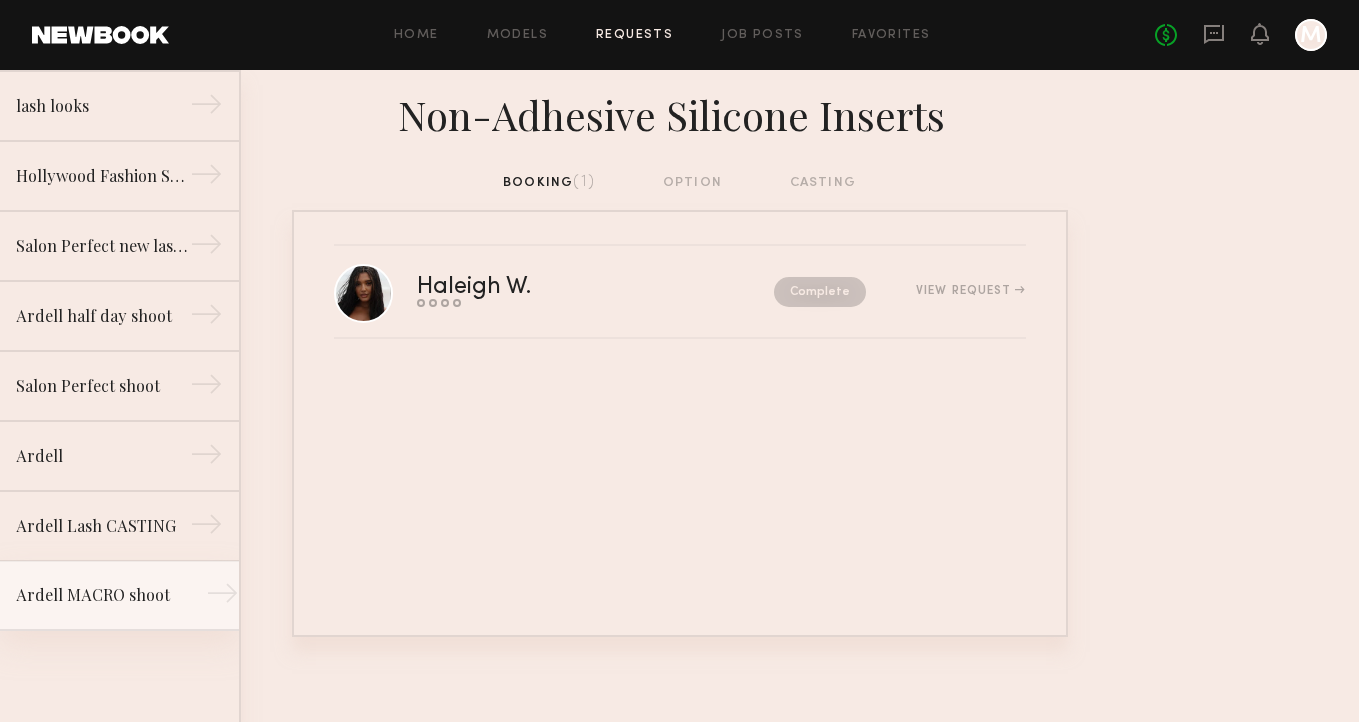 click on "Ardell MACRO shoot" 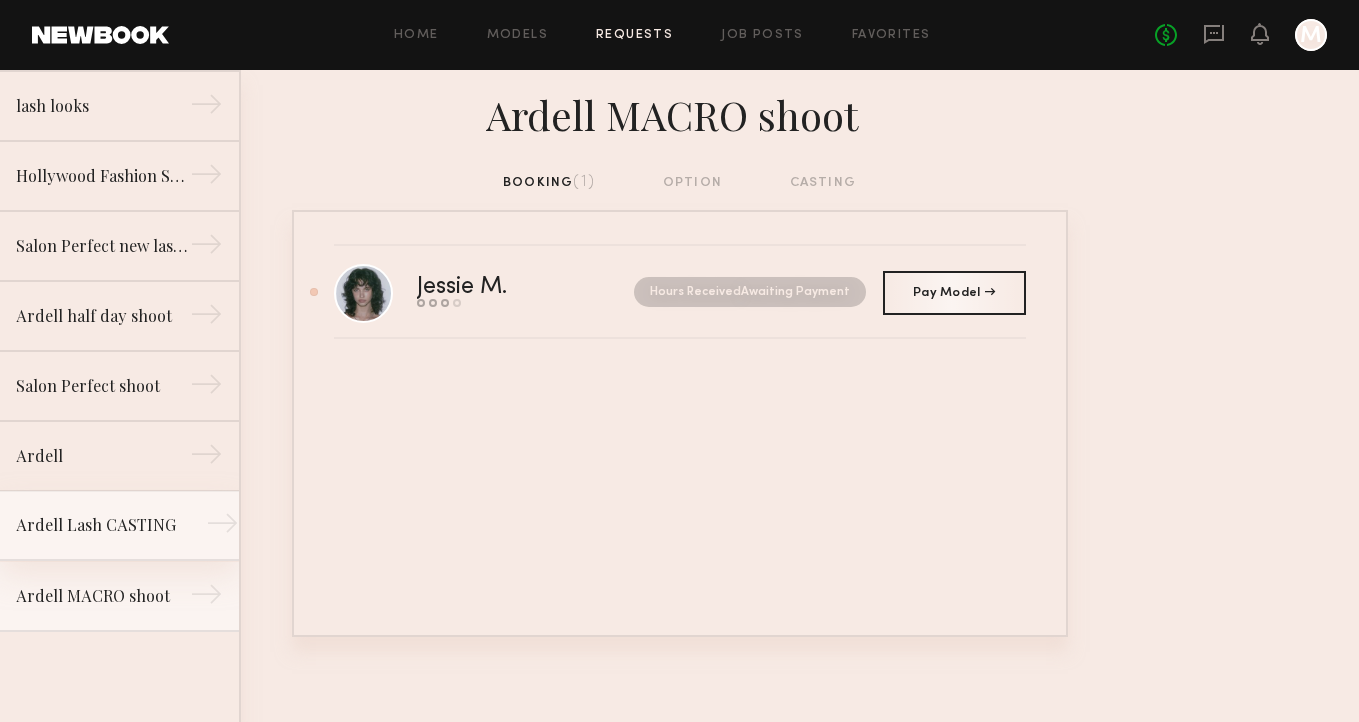 click on "Ardell Lash CASTING" 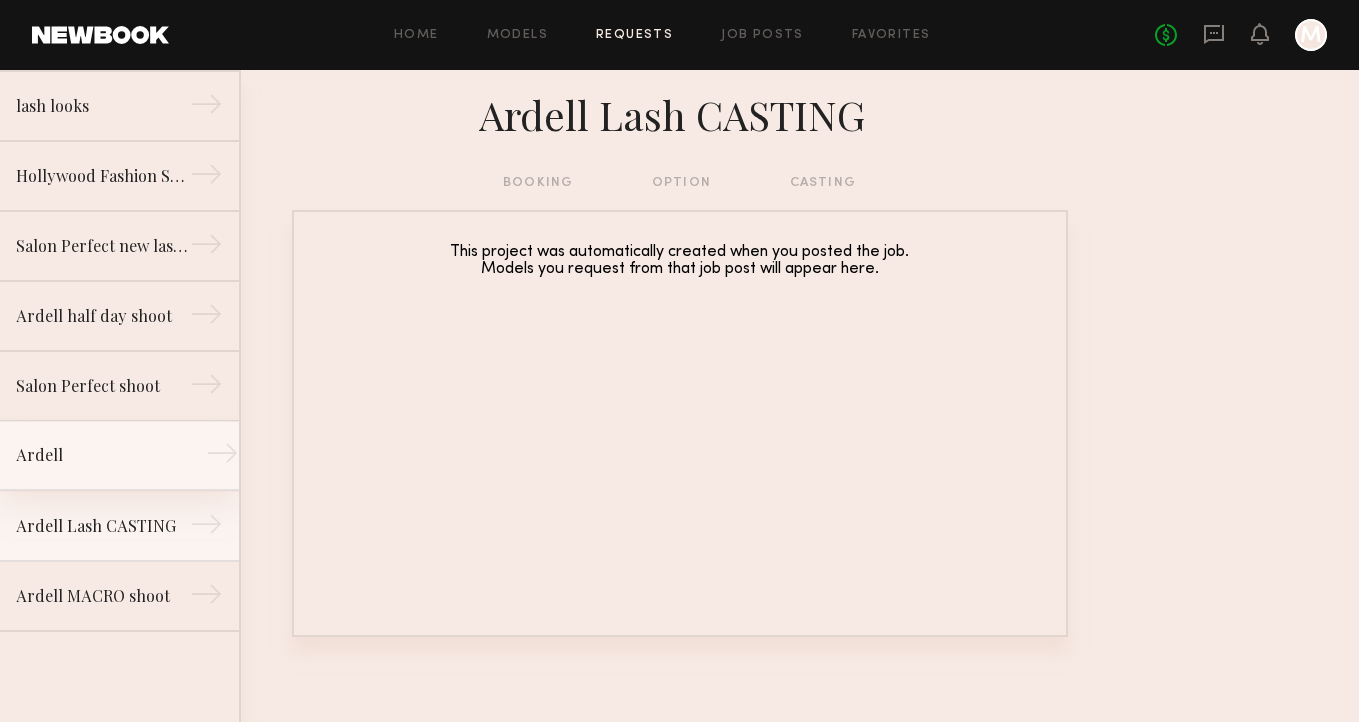 click on "Ardell" 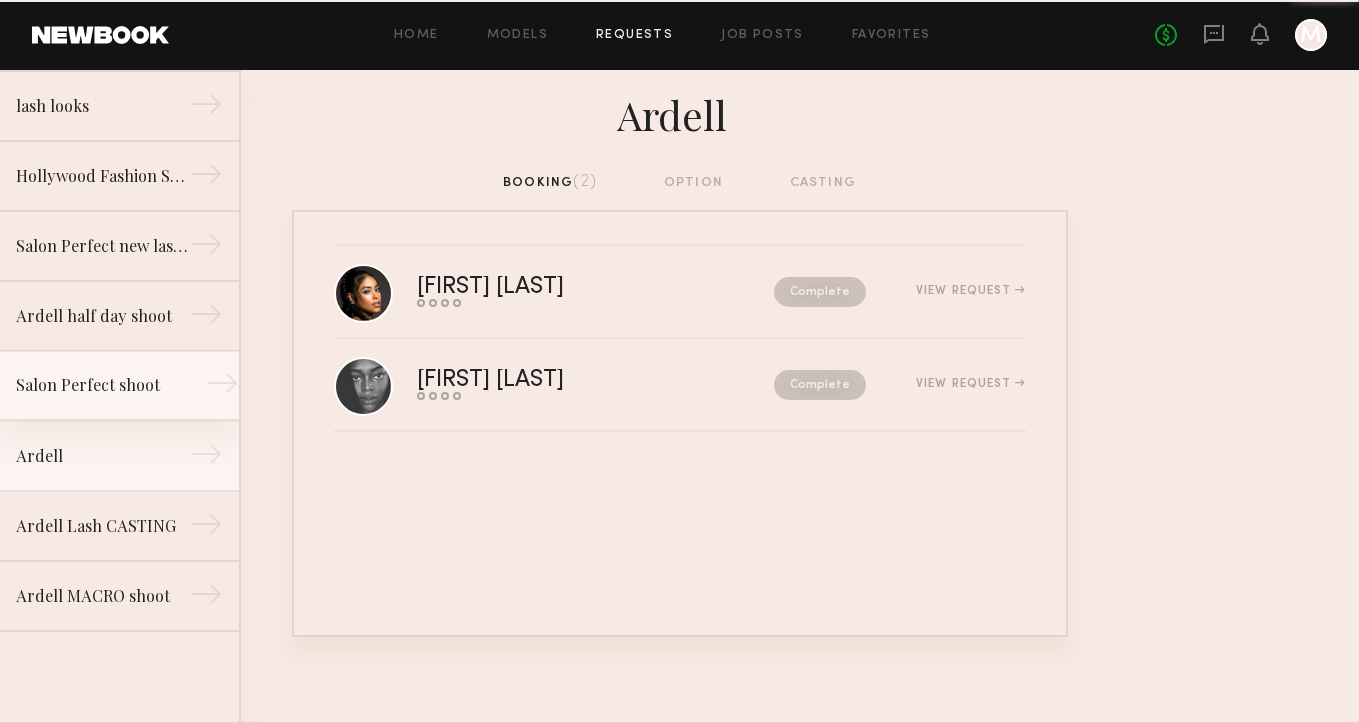 click on "Salon Perfect shoot" 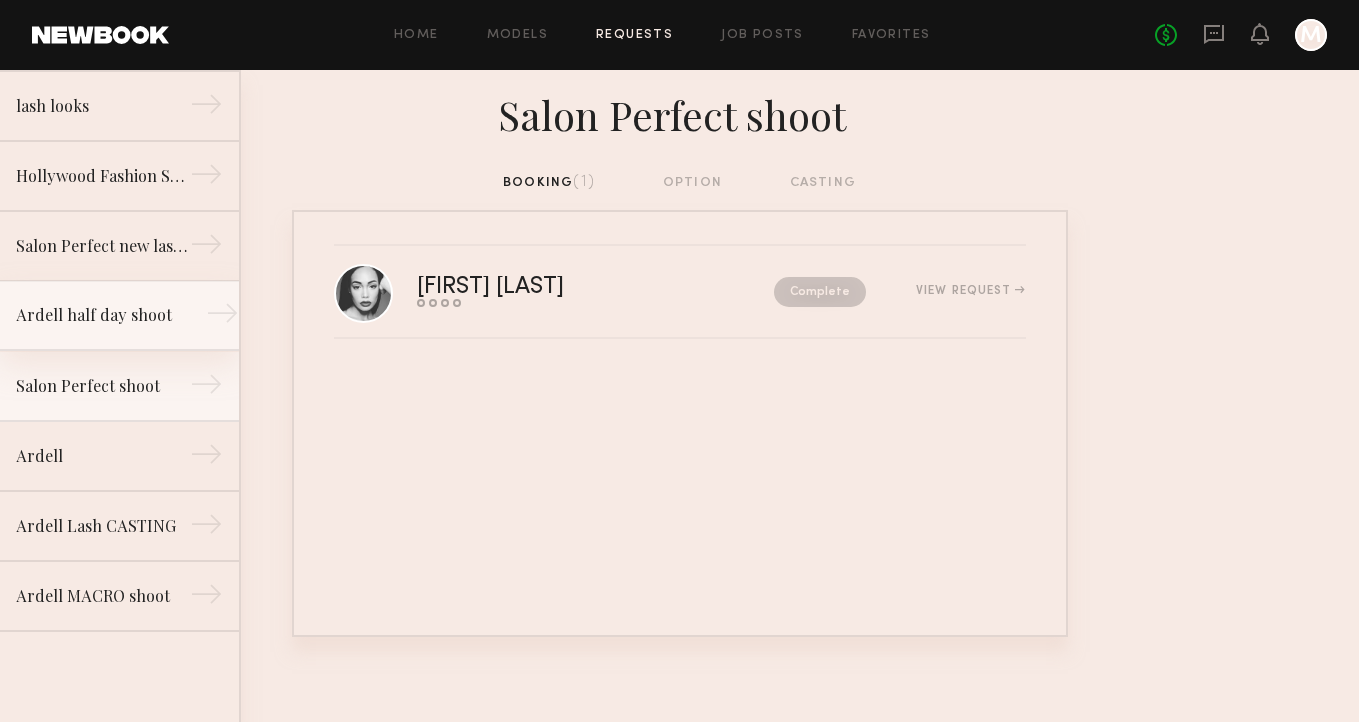 click on "Ardell half day shoot →" 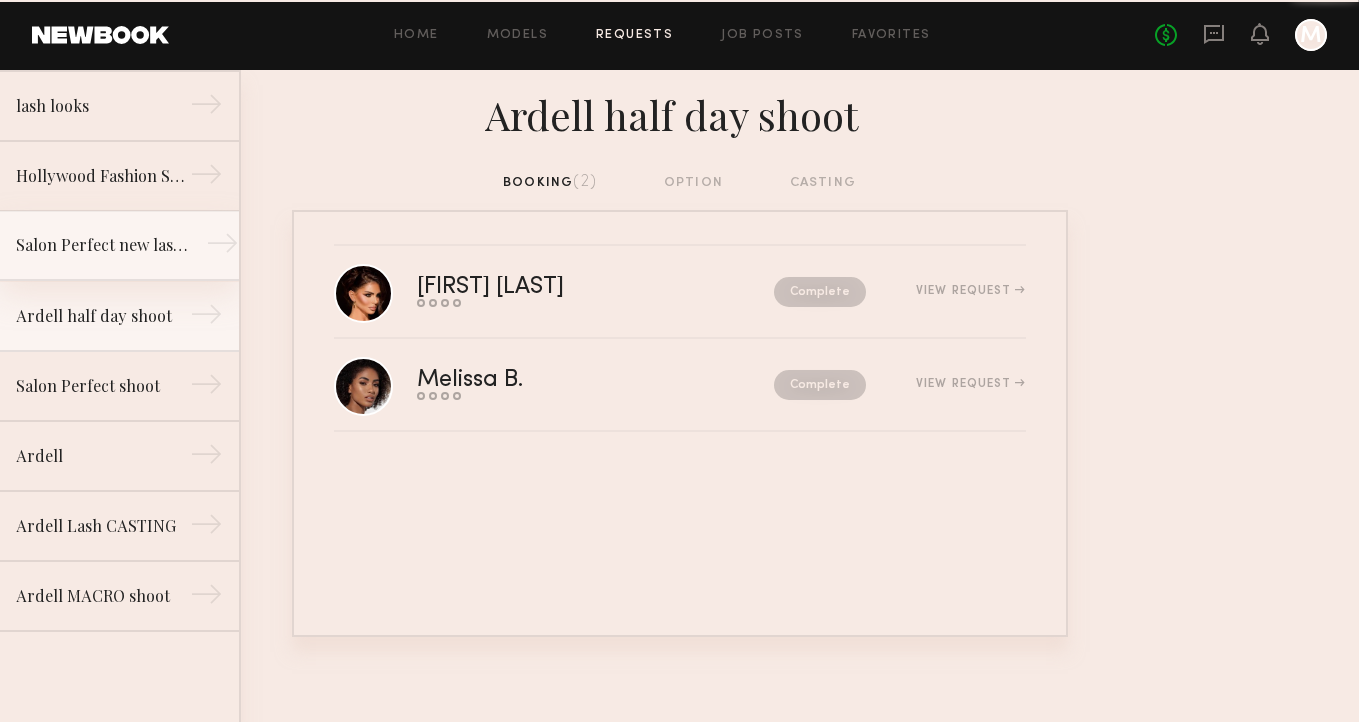 click on "Salon Perfect new lashes" 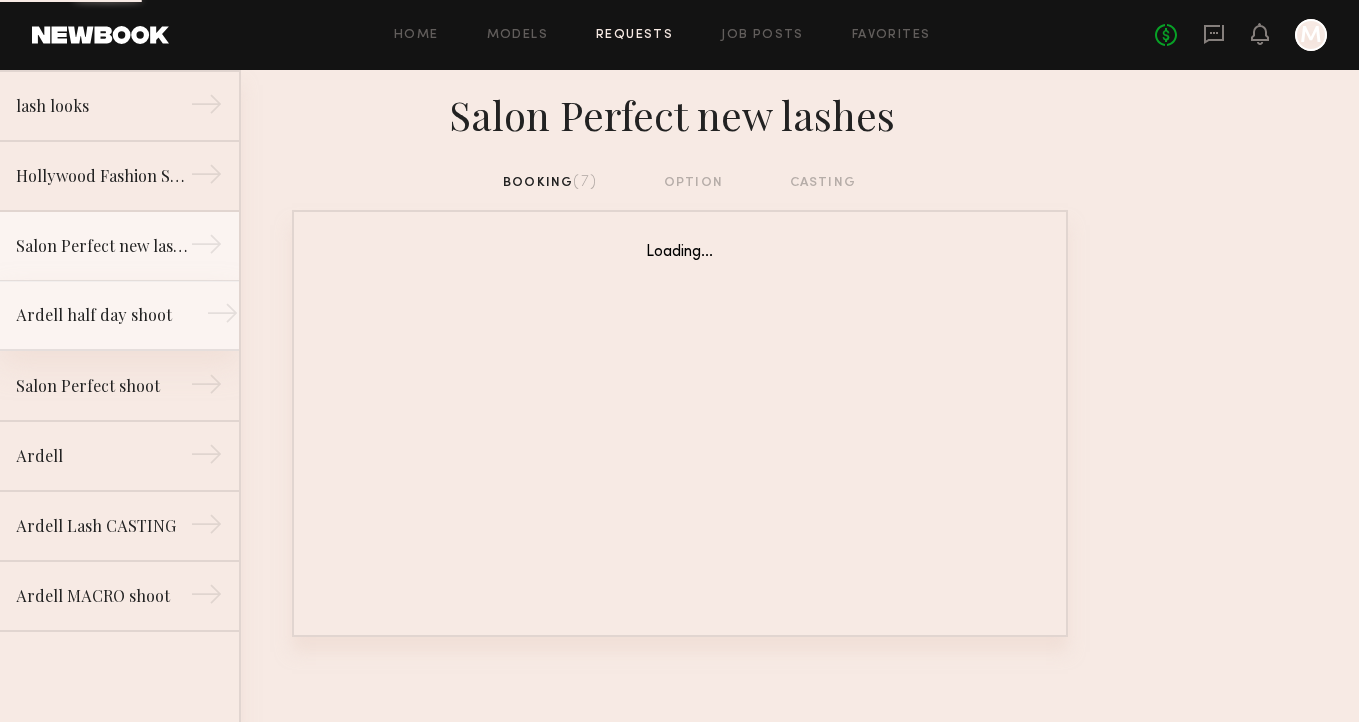 click on "Ardell half day shoot" 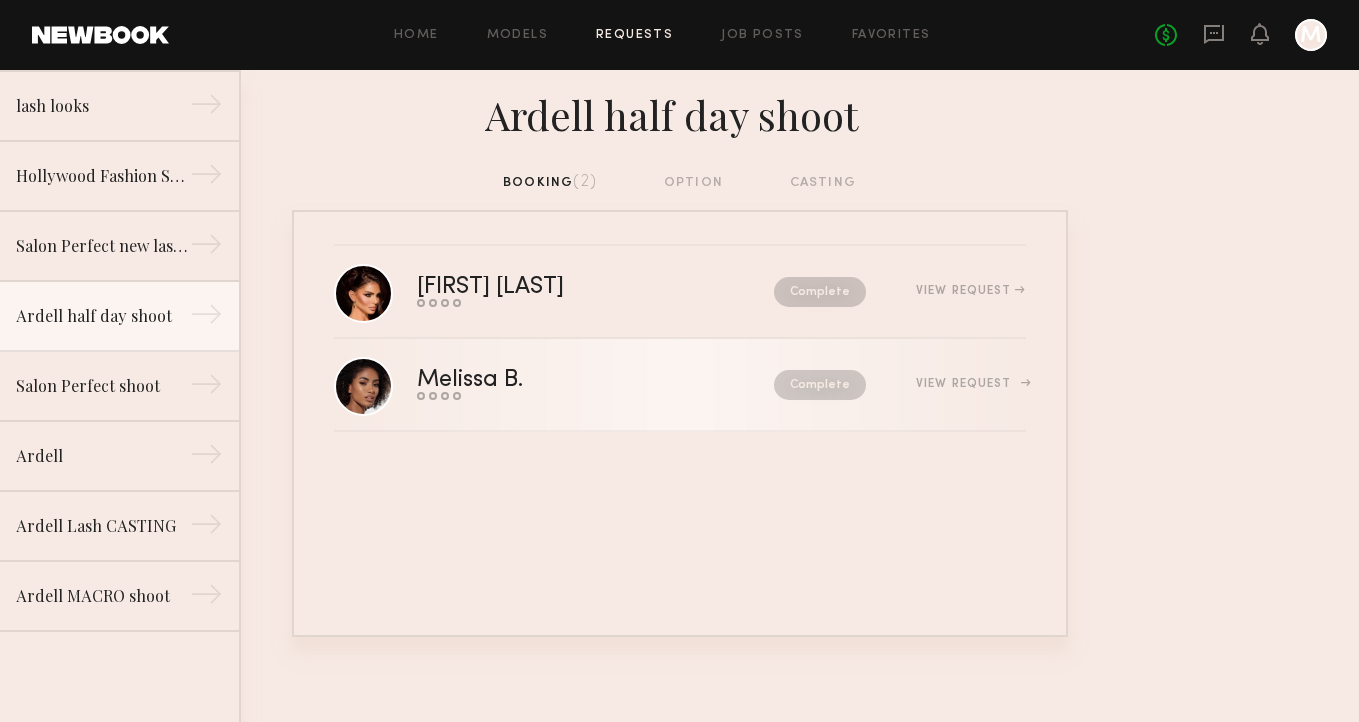 click on "Melissa B." 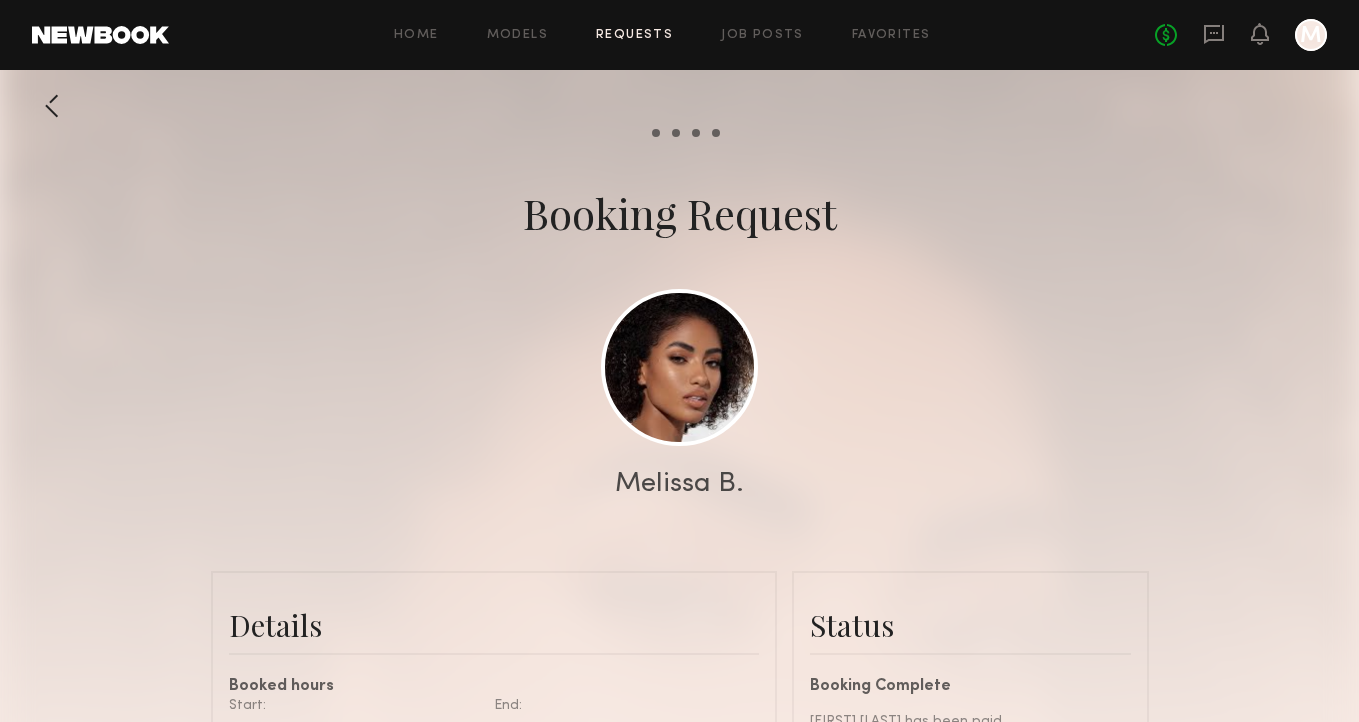 scroll, scrollTop: 2509, scrollLeft: 0, axis: vertical 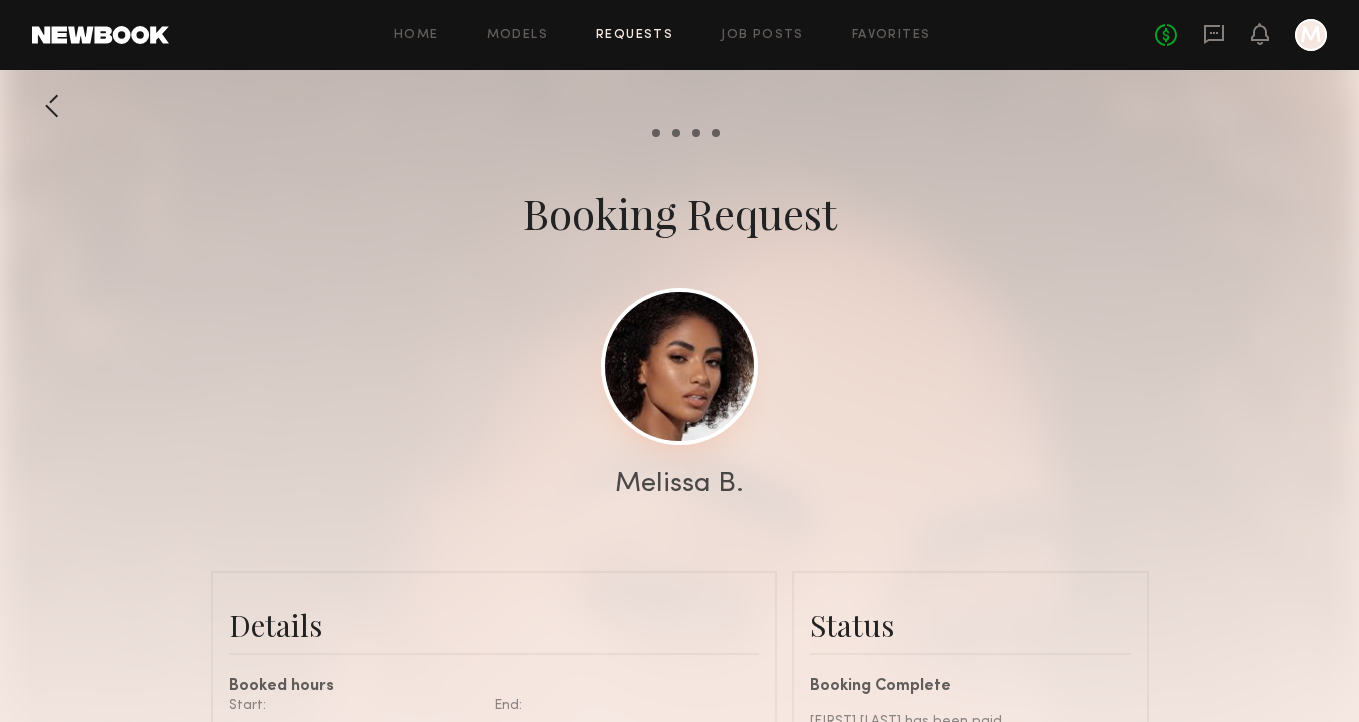 click 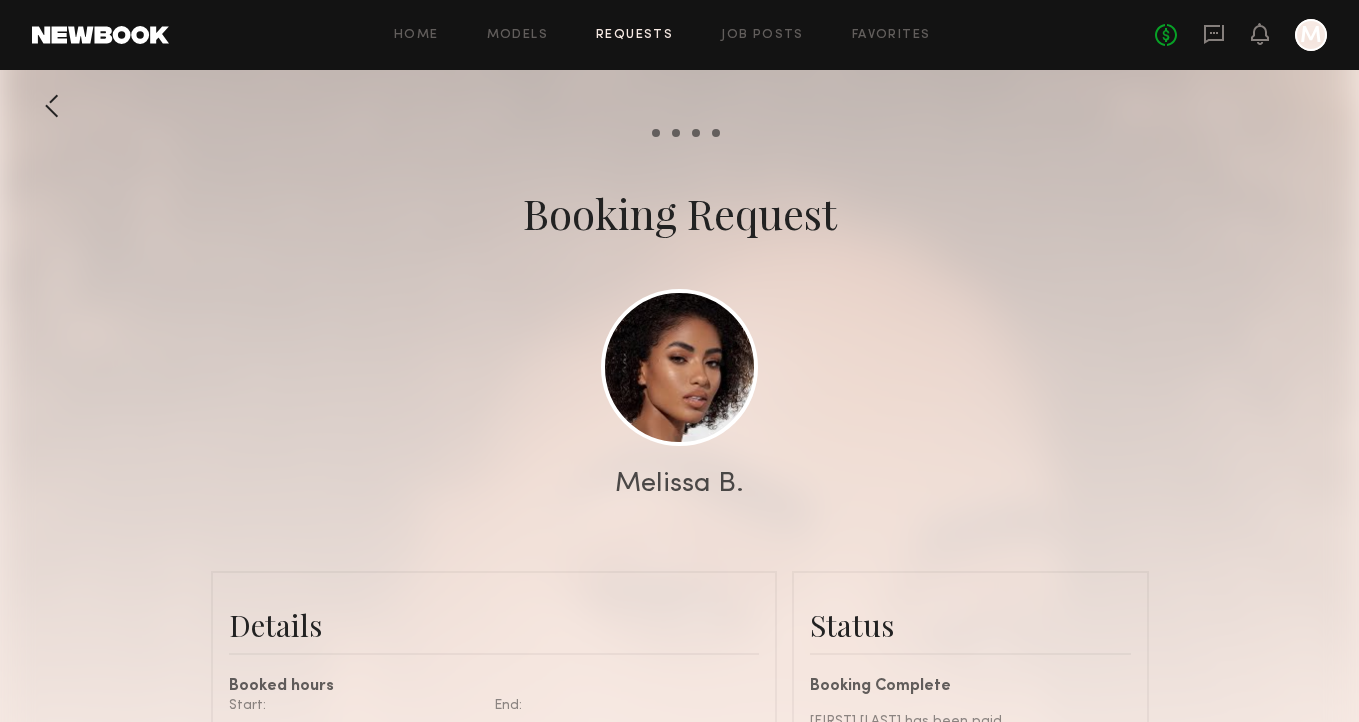 click 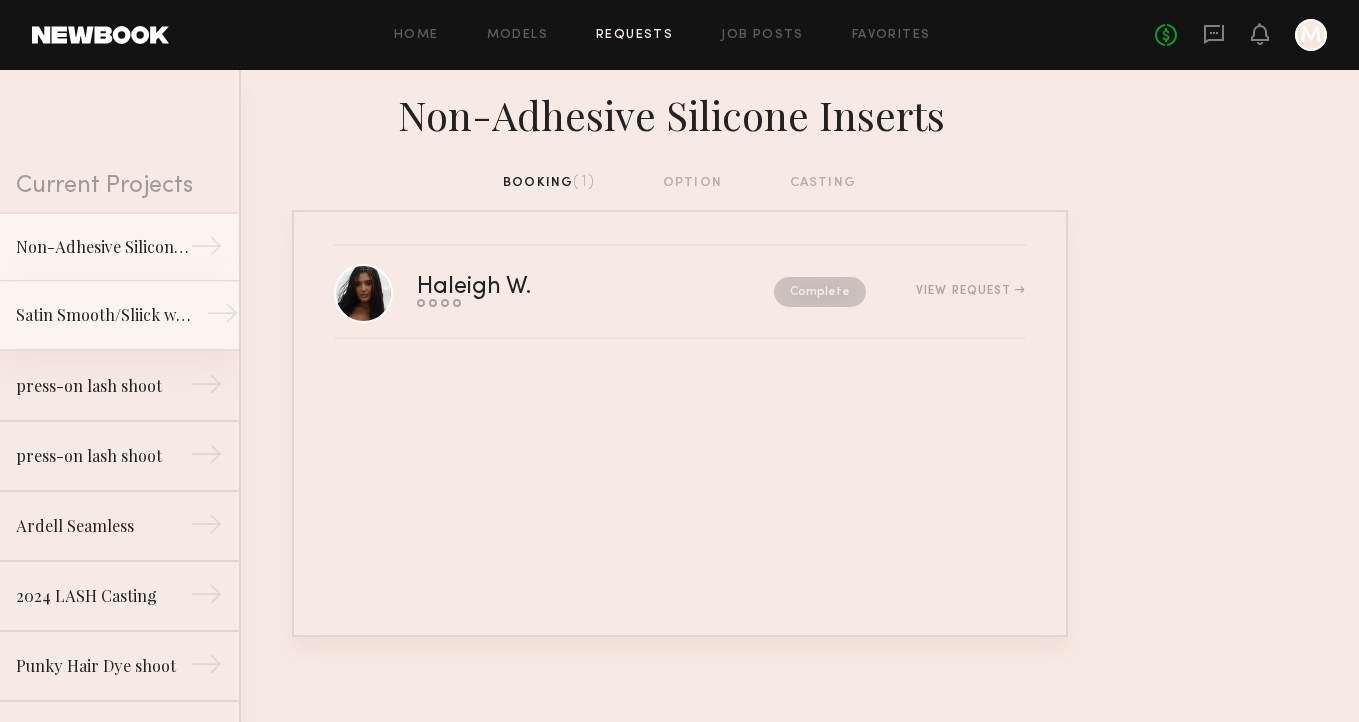 scroll, scrollTop: 0, scrollLeft: 0, axis: both 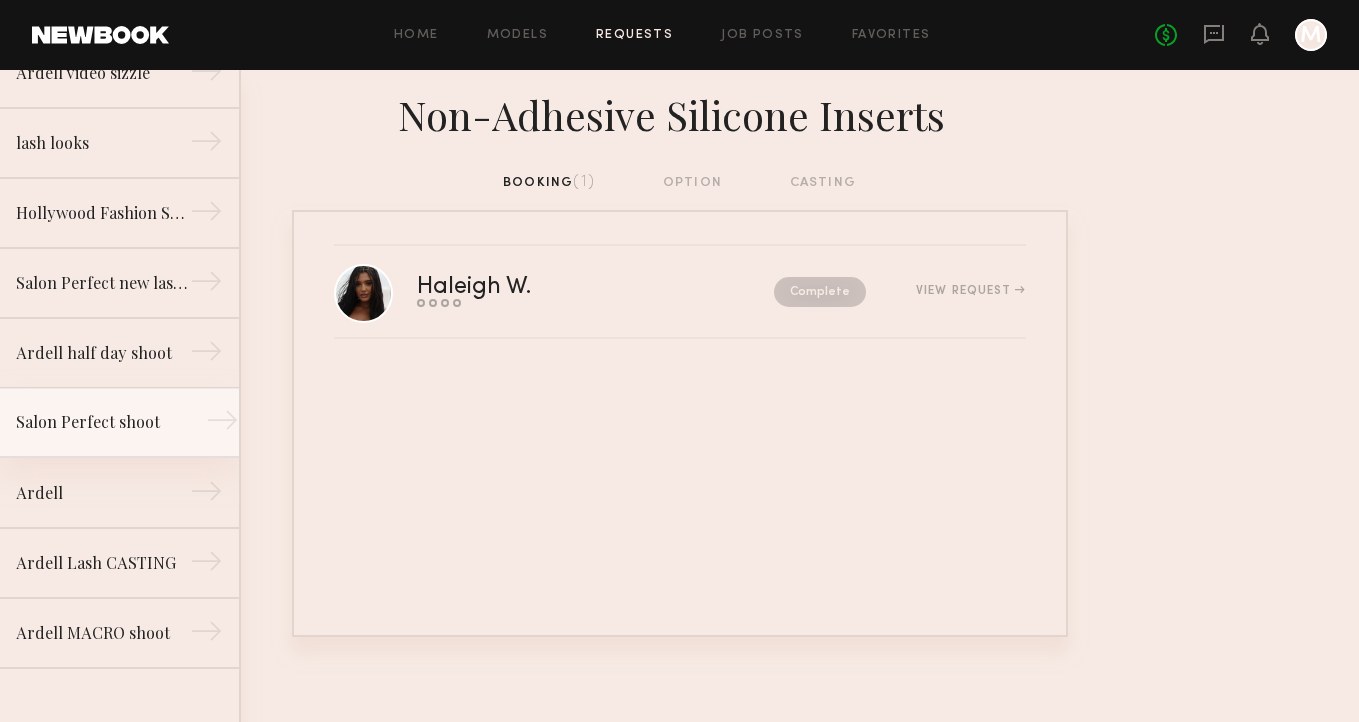 click on "Salon Perfect shoot" 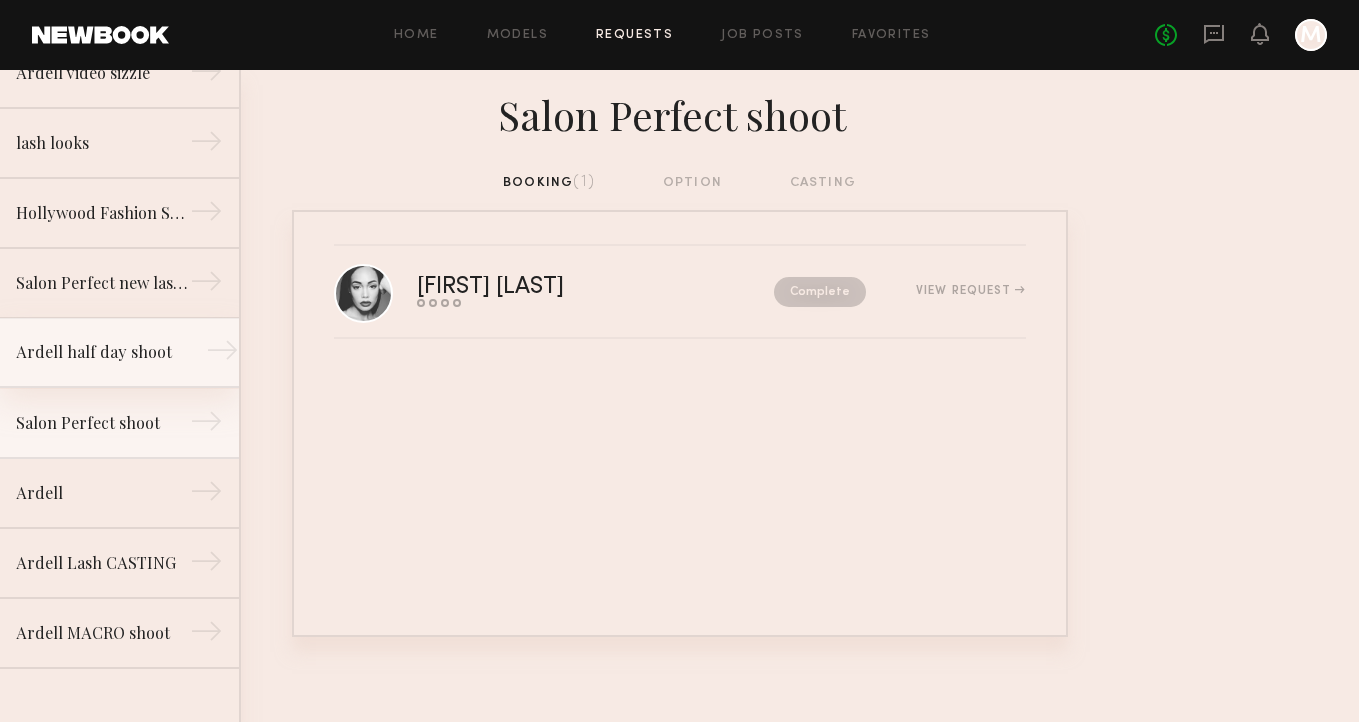 click on "Ardell half day shoot" 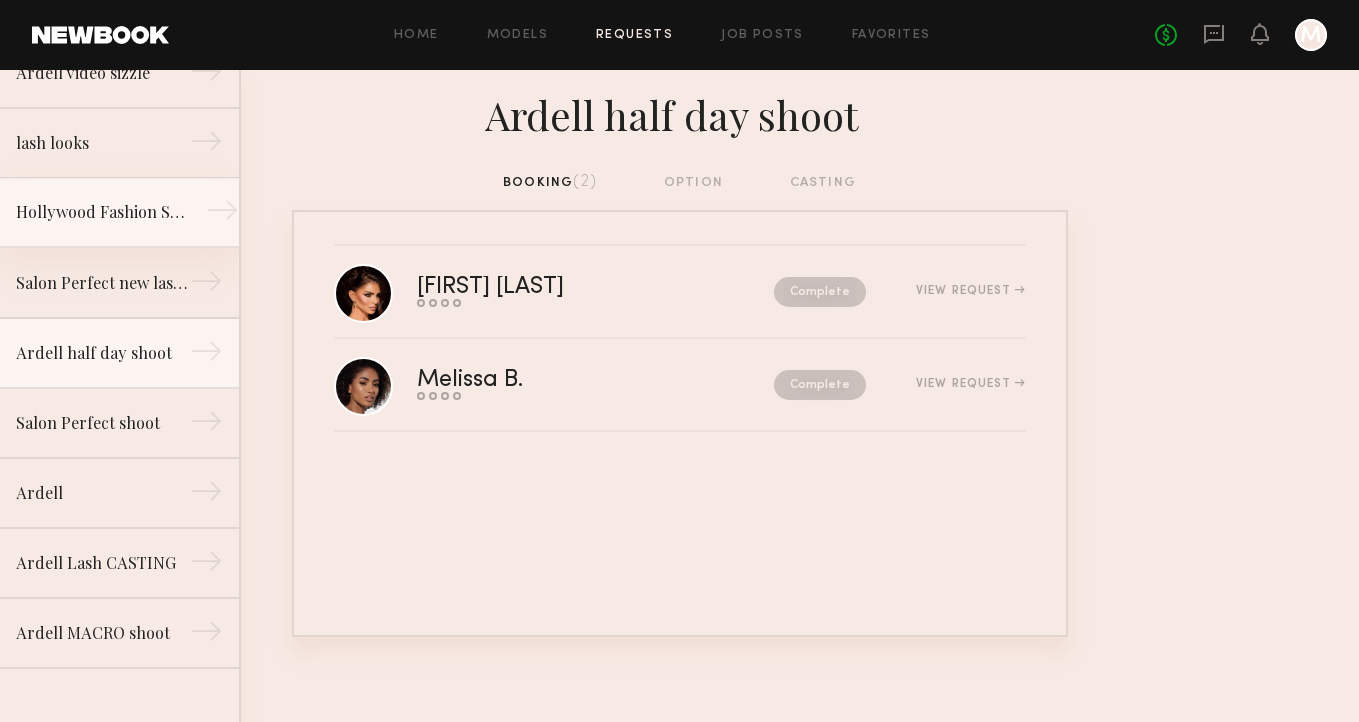 click on "Hollywood Fashion Secrets video" 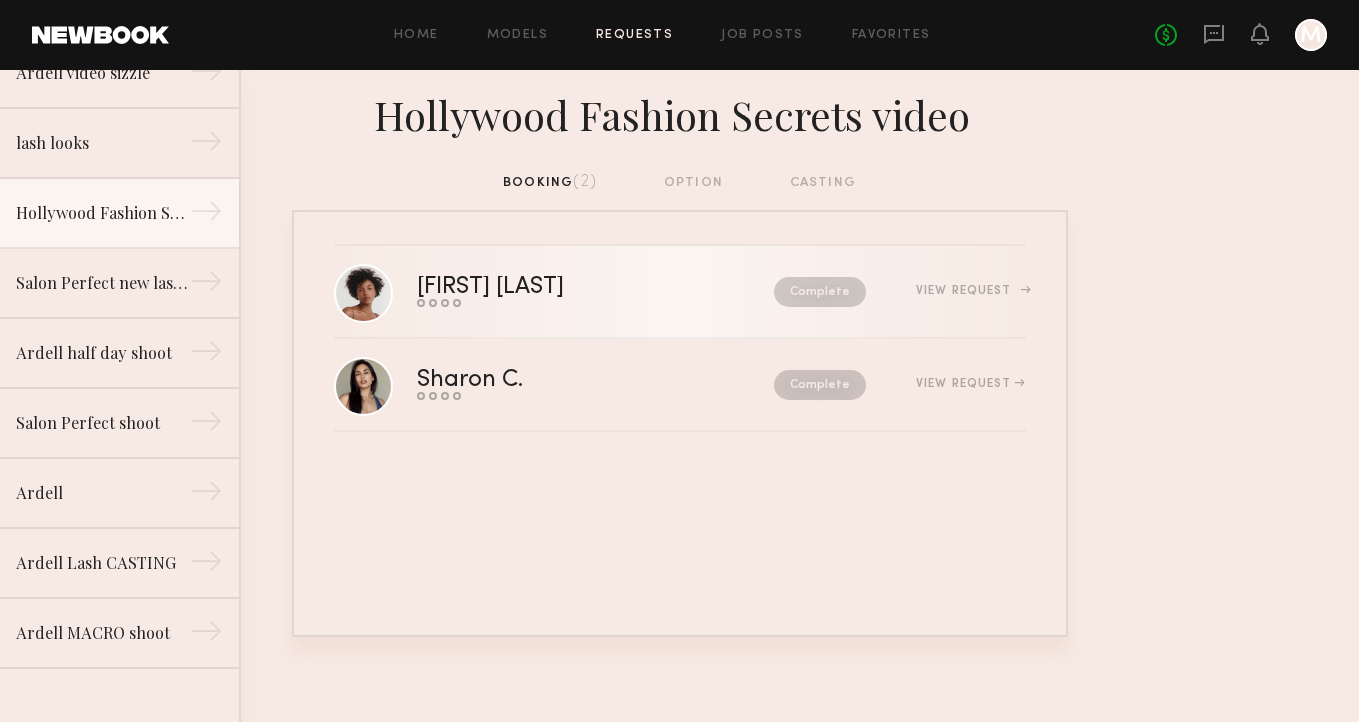 click on "[FIRST] [LAST]" 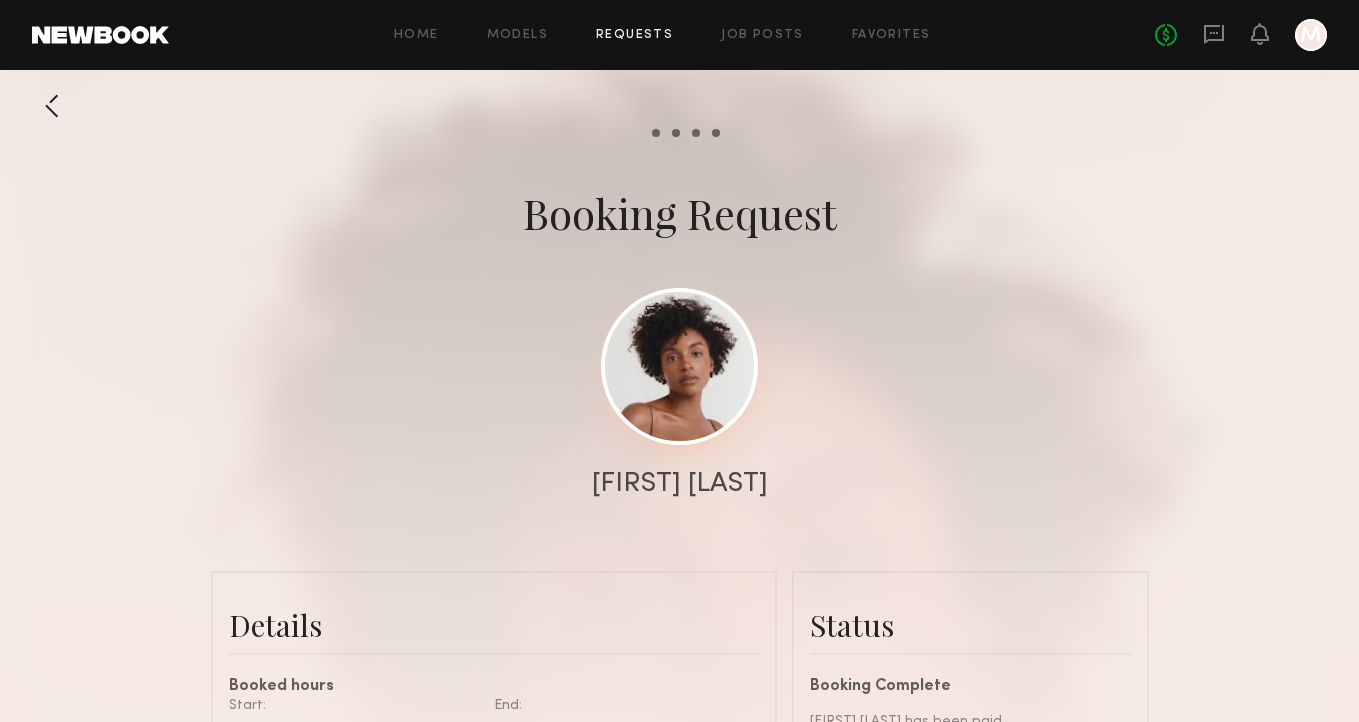 scroll, scrollTop: 1843, scrollLeft: 0, axis: vertical 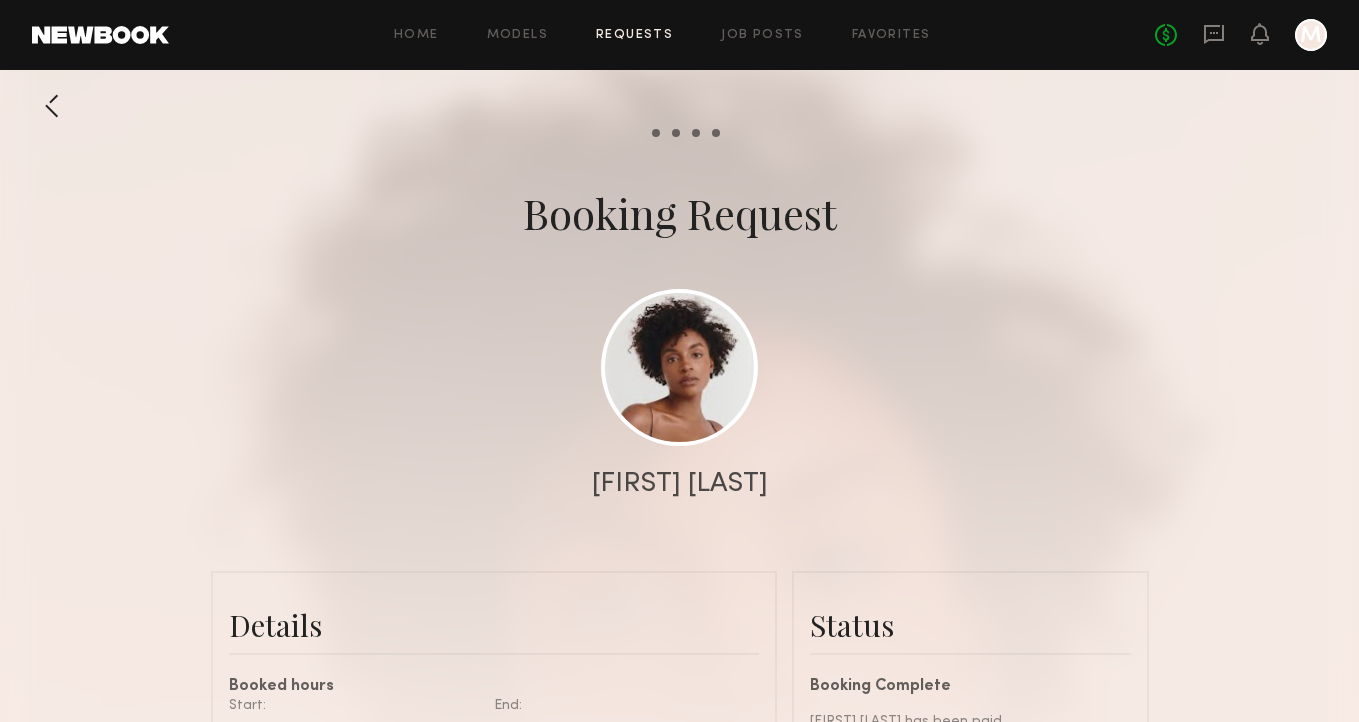 click 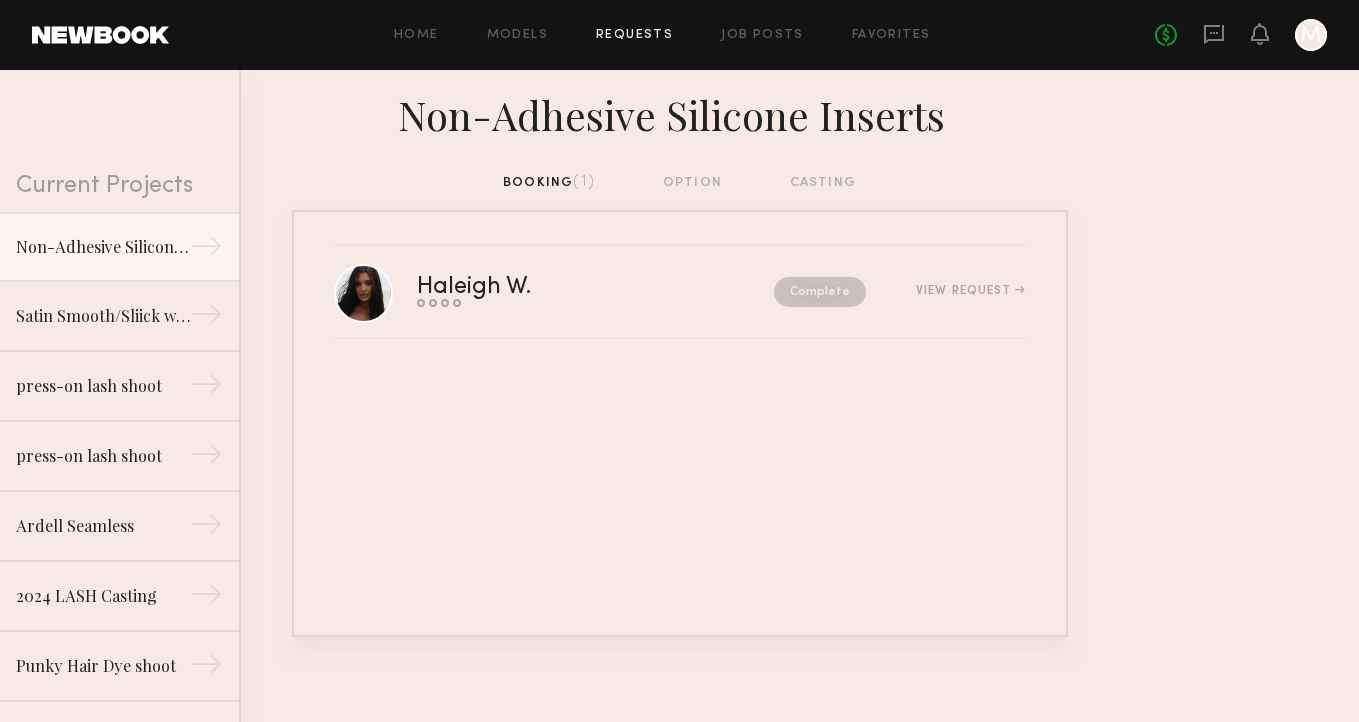 scroll, scrollTop: 0, scrollLeft: 0, axis: both 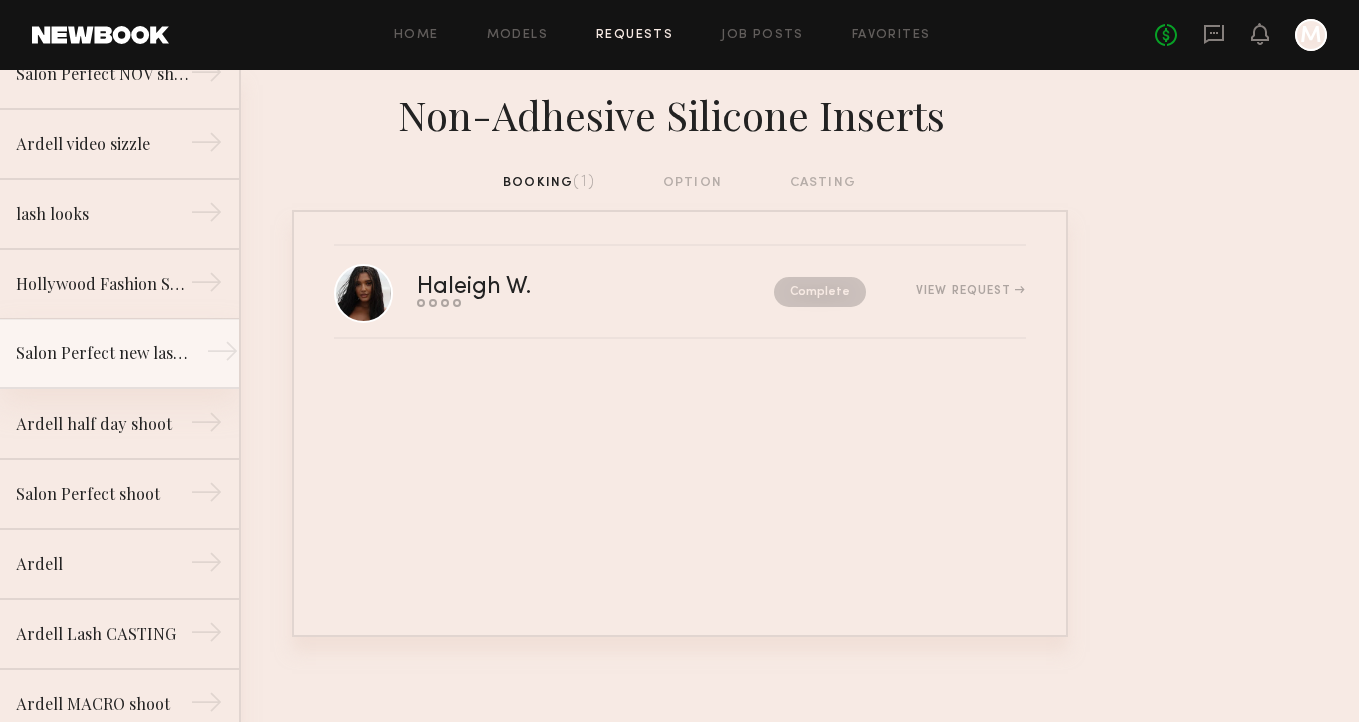 click on "Salon Perfect new lashes" 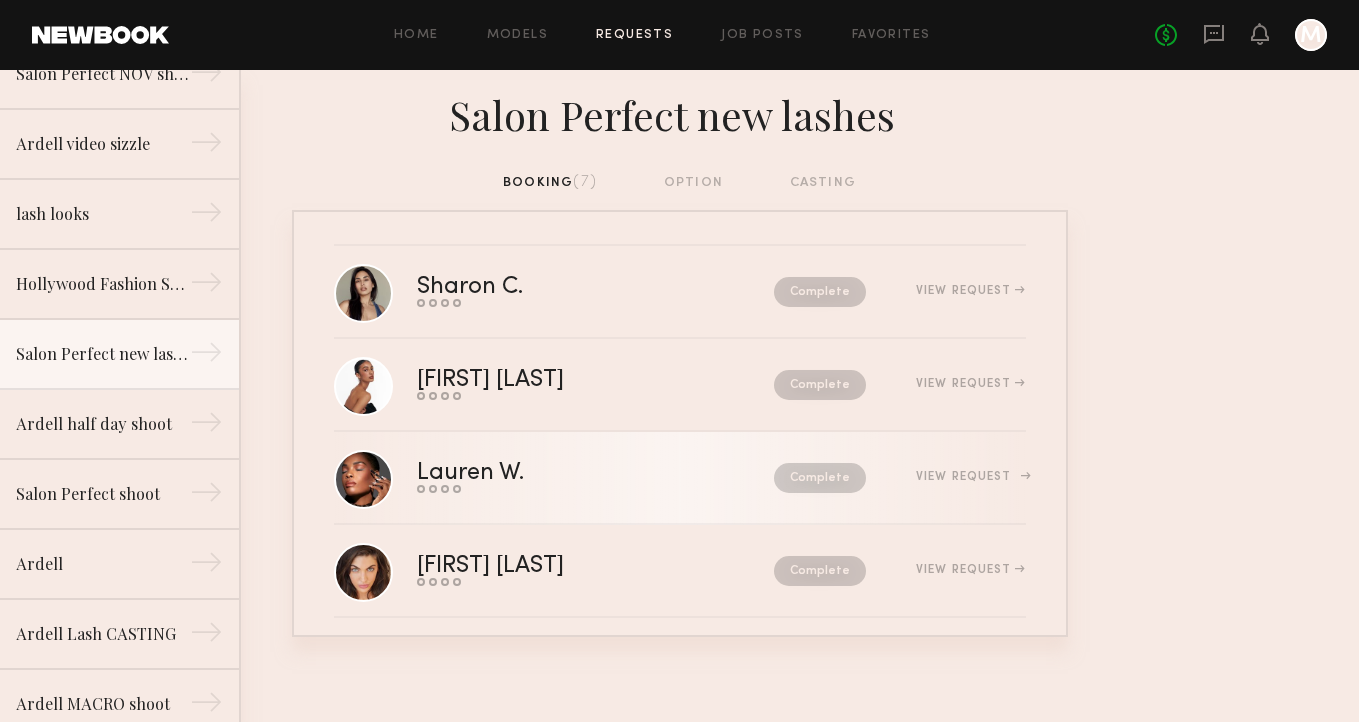 click on "Lauren W." 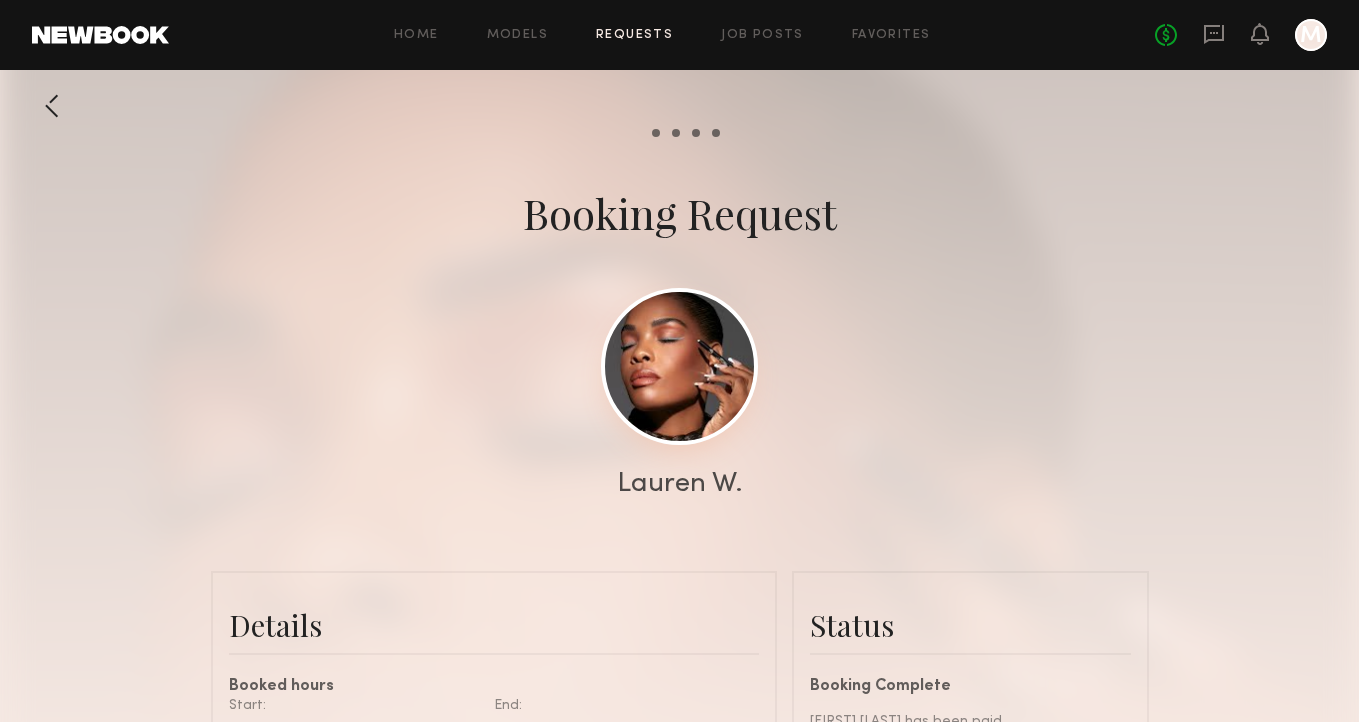 scroll, scrollTop: 1510, scrollLeft: 0, axis: vertical 